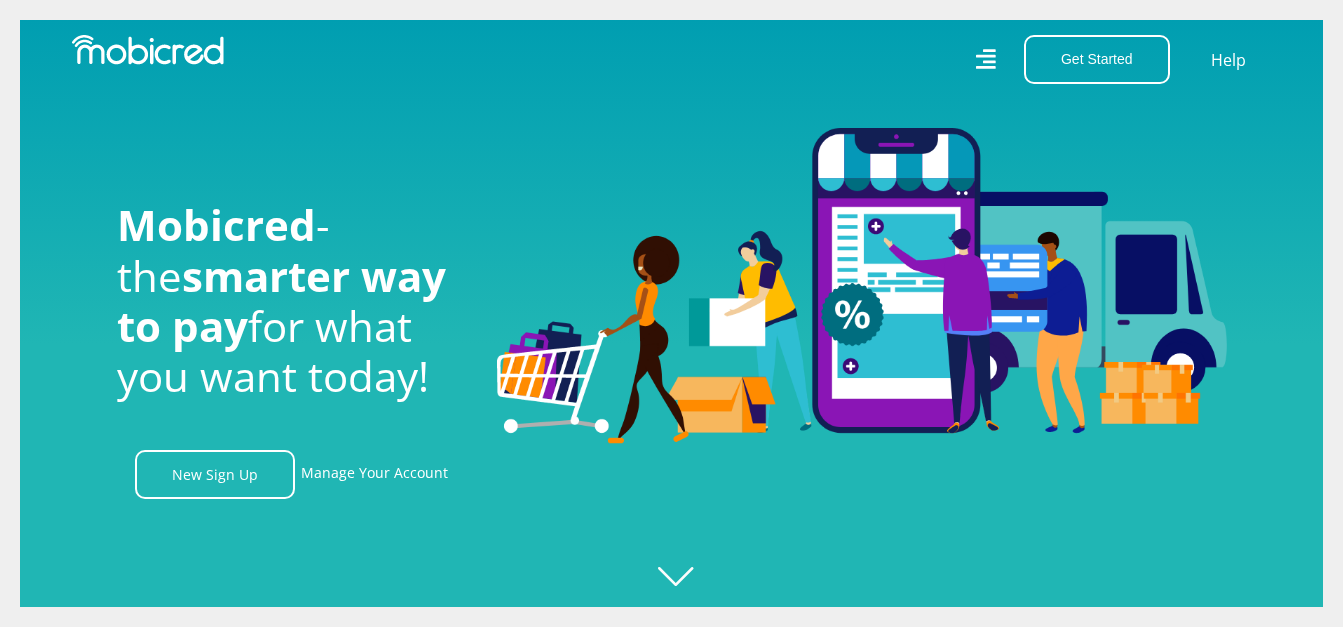scroll, scrollTop: 0, scrollLeft: 0, axis: both 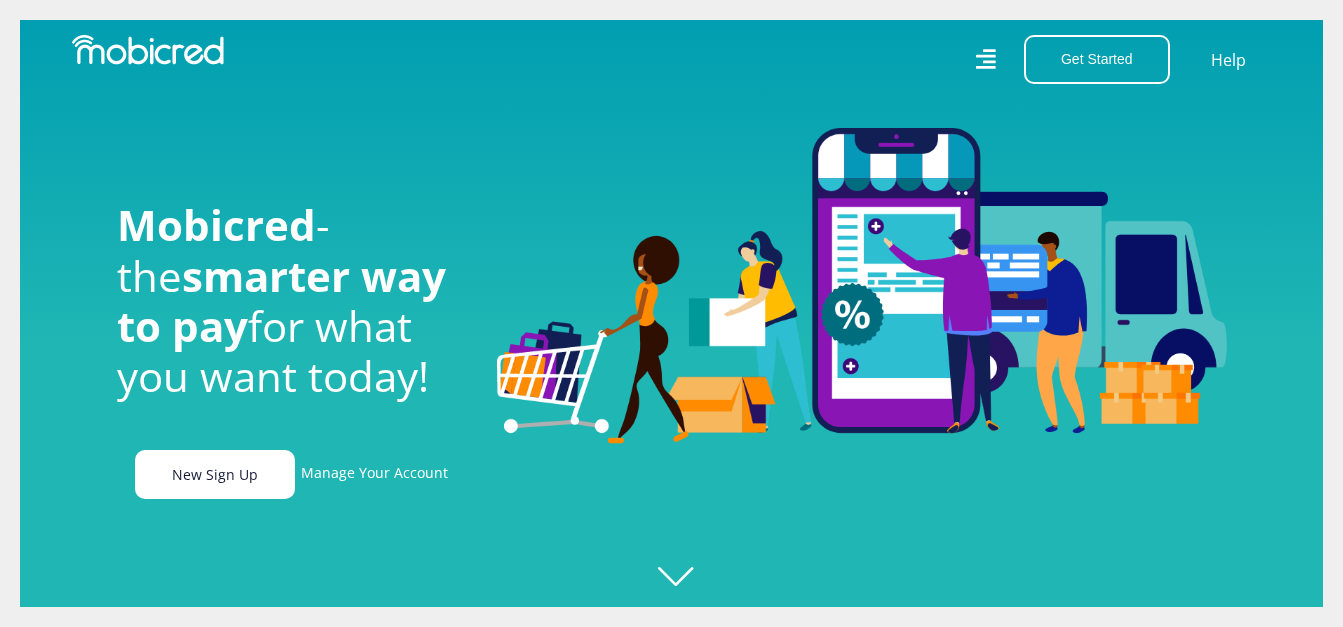 click on "New Sign Up" at bounding box center (215, 474) 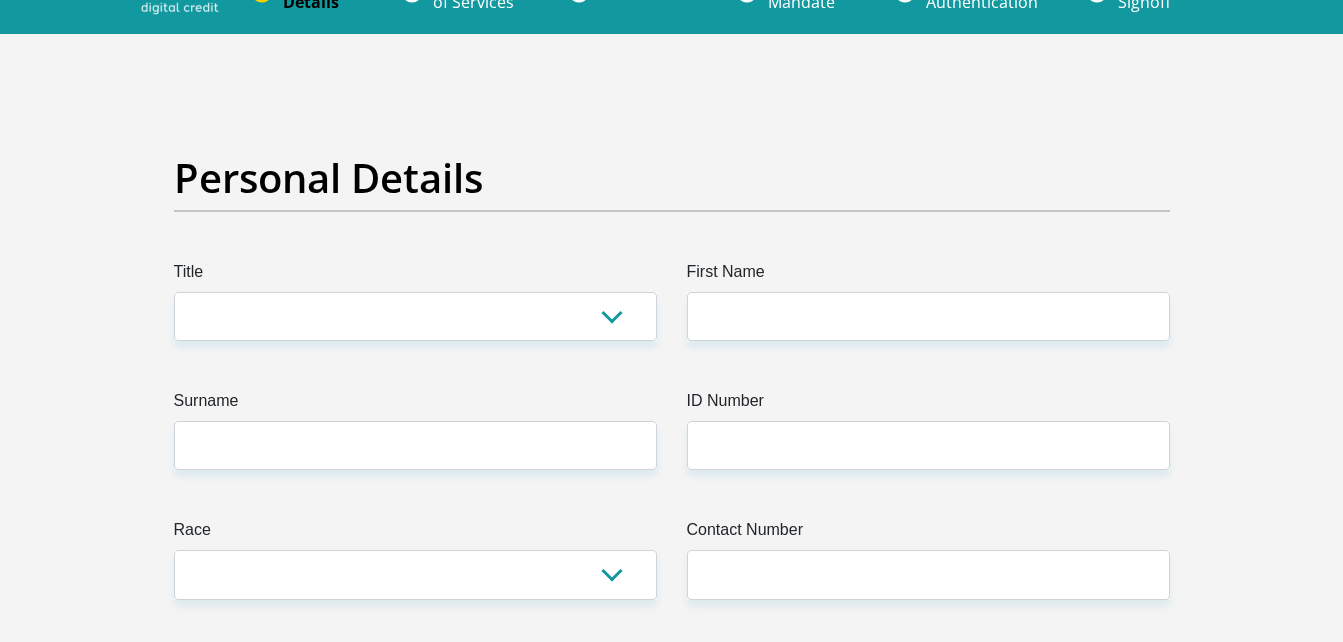 scroll, scrollTop: 51, scrollLeft: 0, axis: vertical 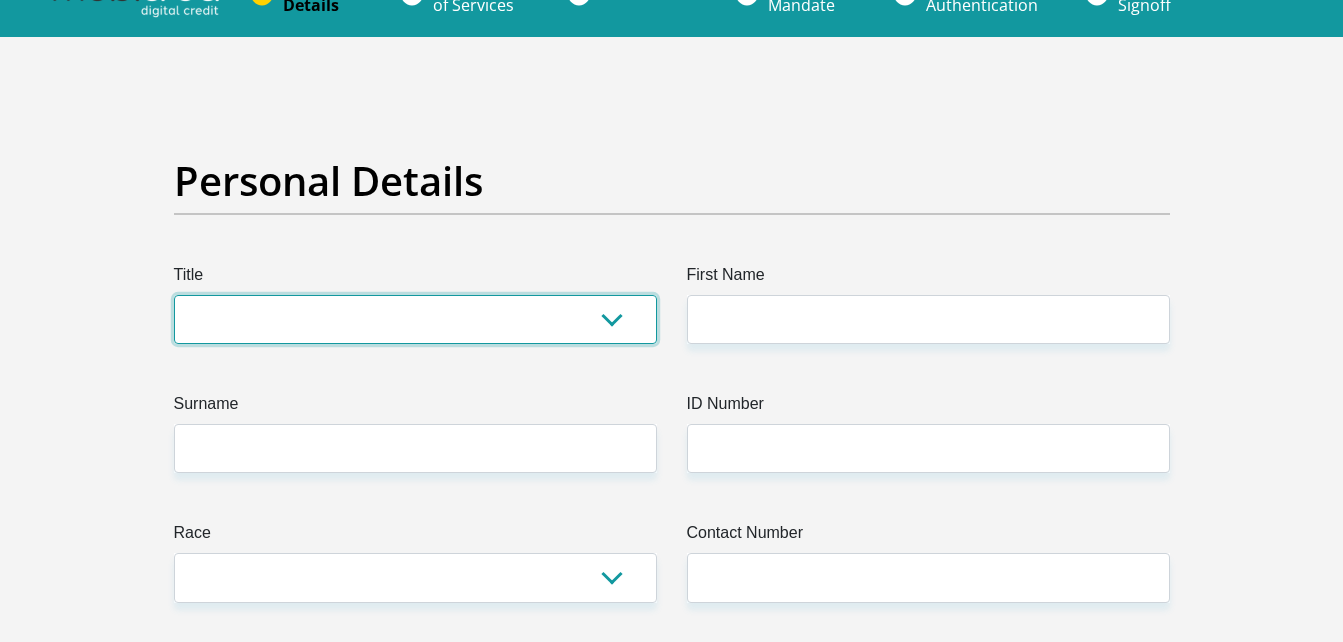 click on "Mr
Ms
Mrs
Dr
Other" at bounding box center [415, 319] 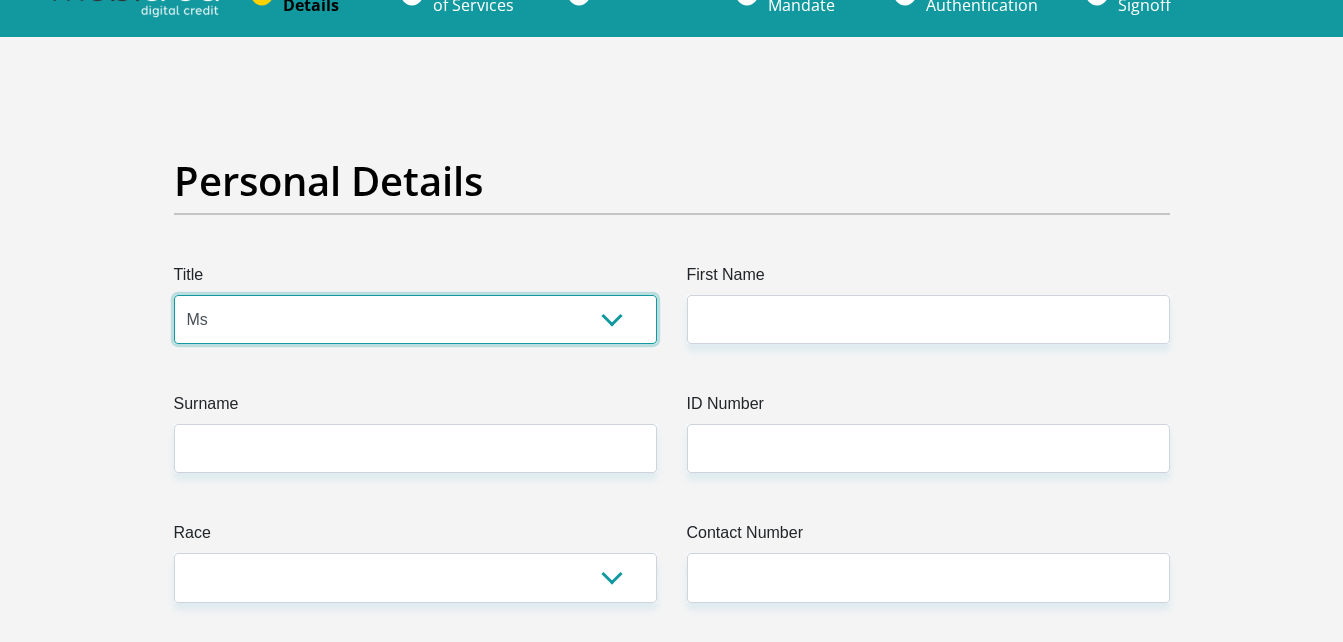 click on "Mr
Ms
Mrs
Dr
Other" at bounding box center (415, 319) 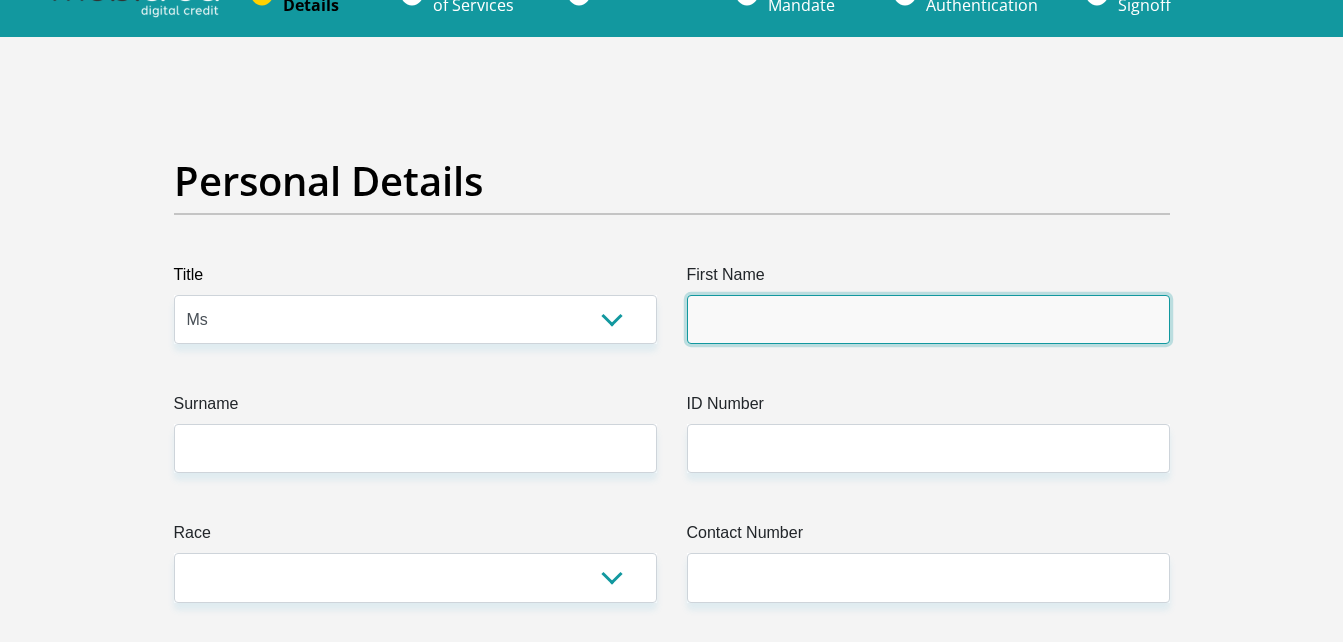click on "First Name" at bounding box center (928, 319) 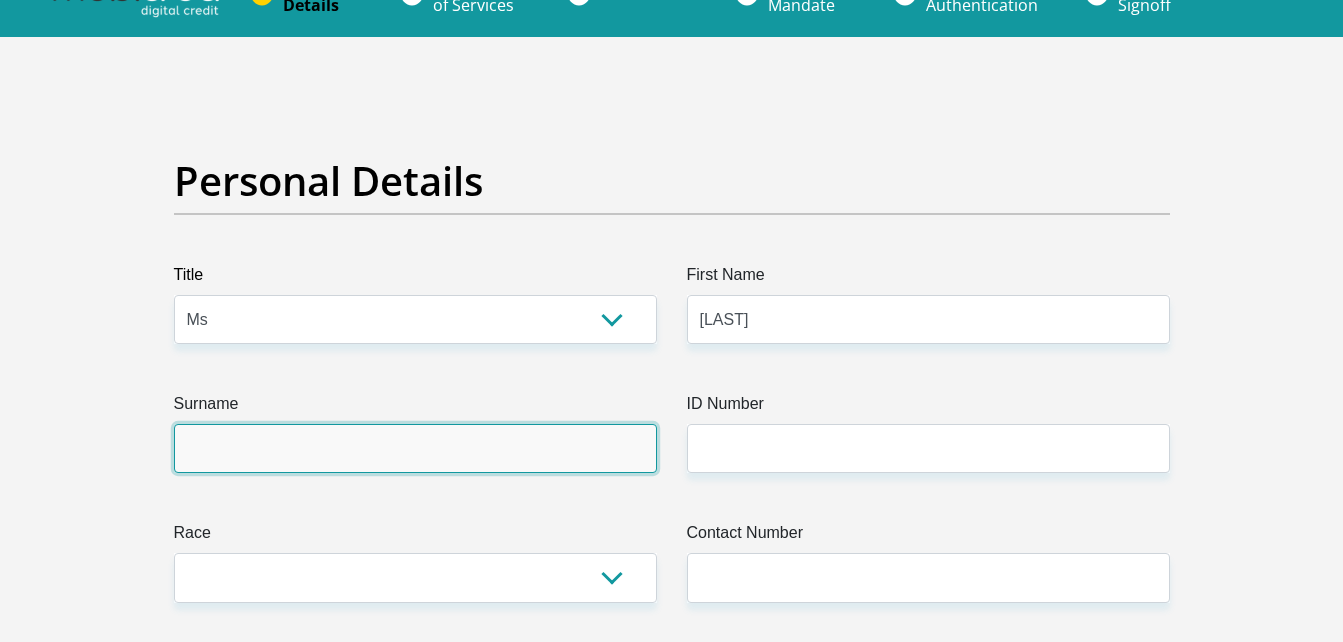type on "[LAST]" 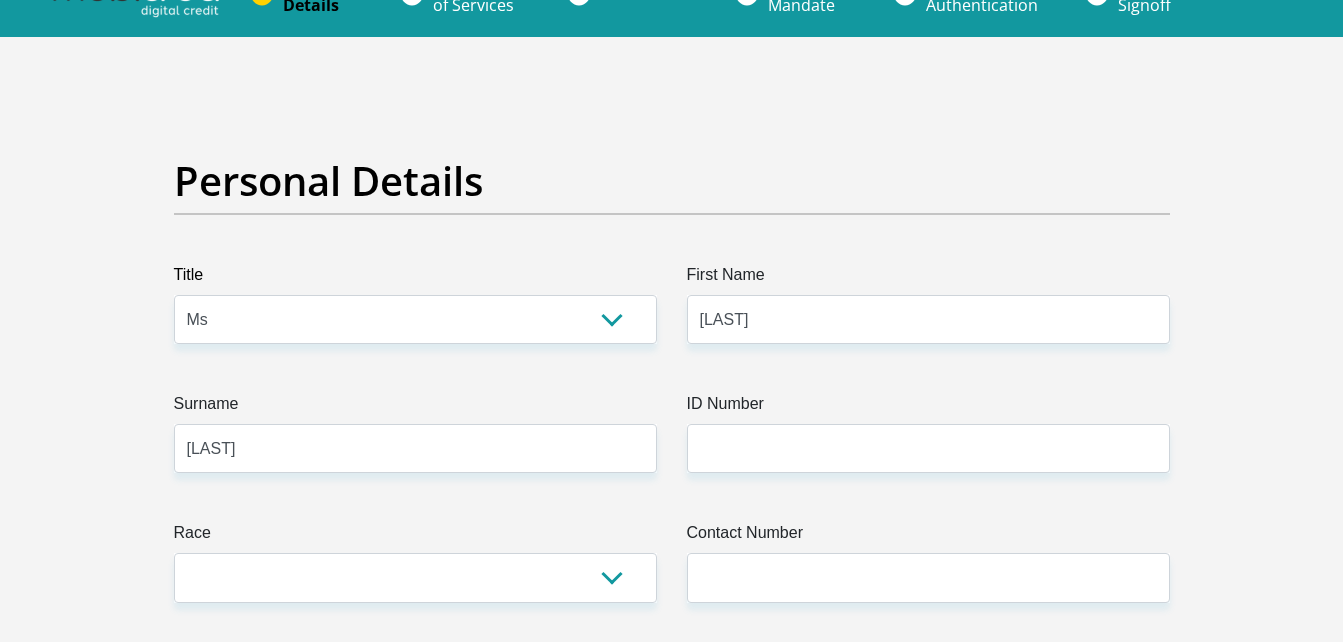 select on "ZAF" 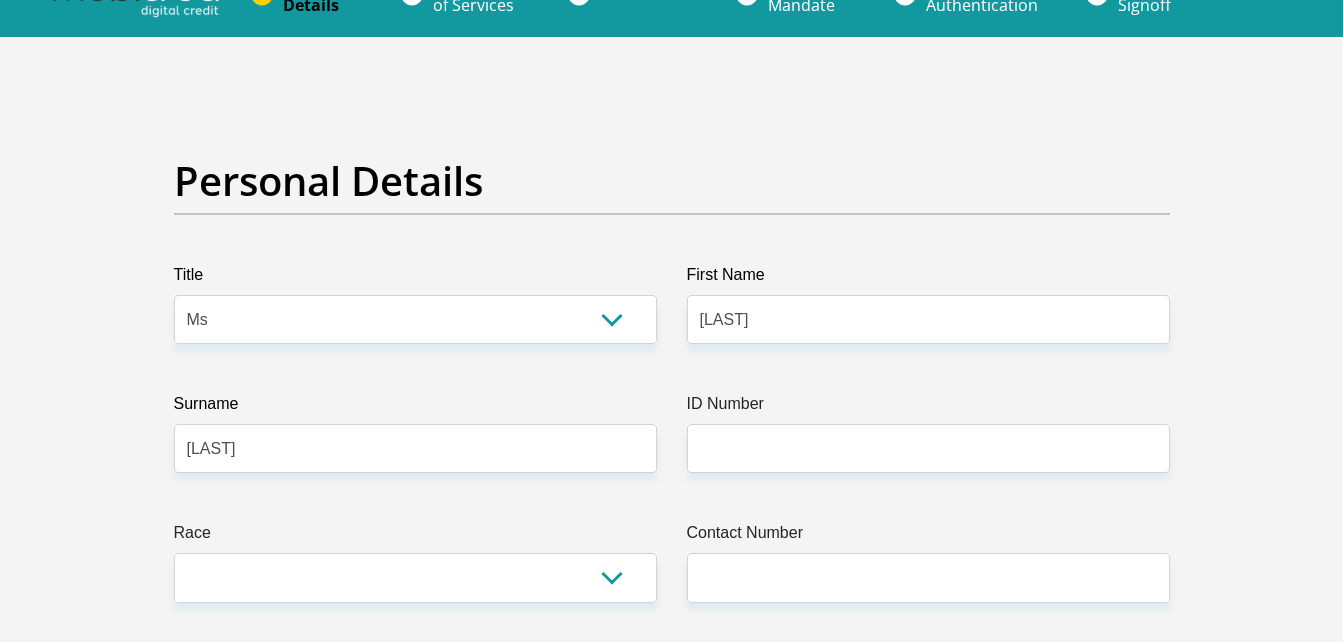 click on "ID Number" at bounding box center (928, 408) 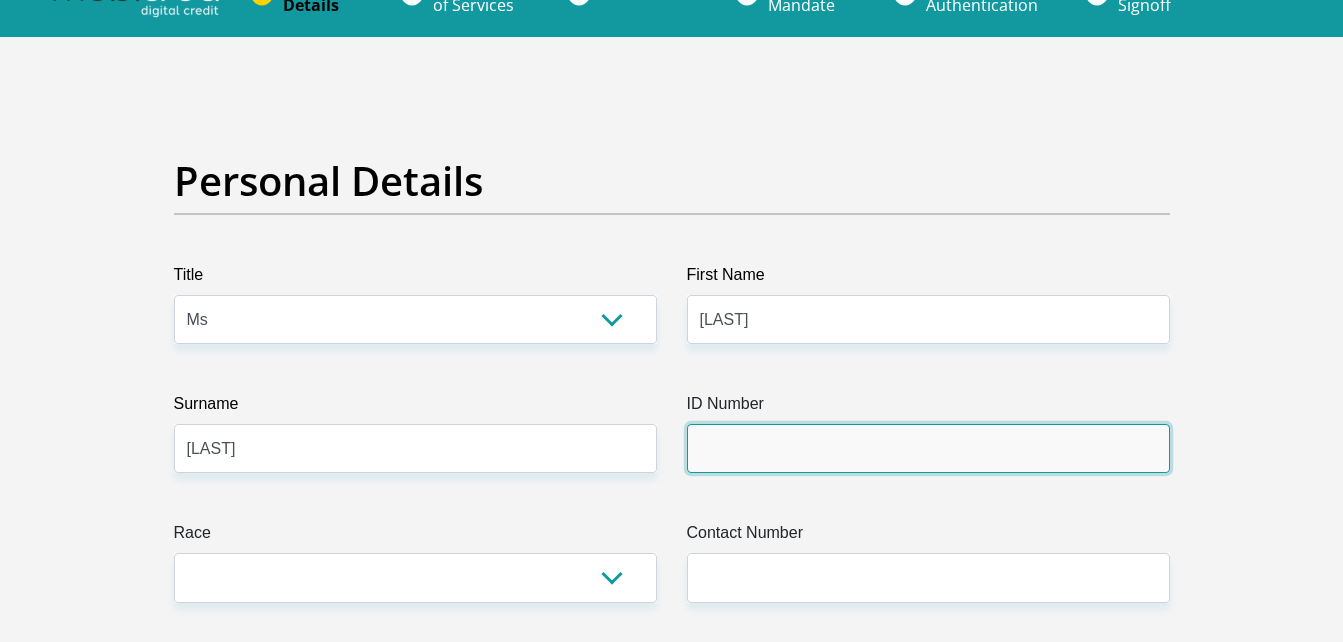 click on "ID Number" at bounding box center [928, 448] 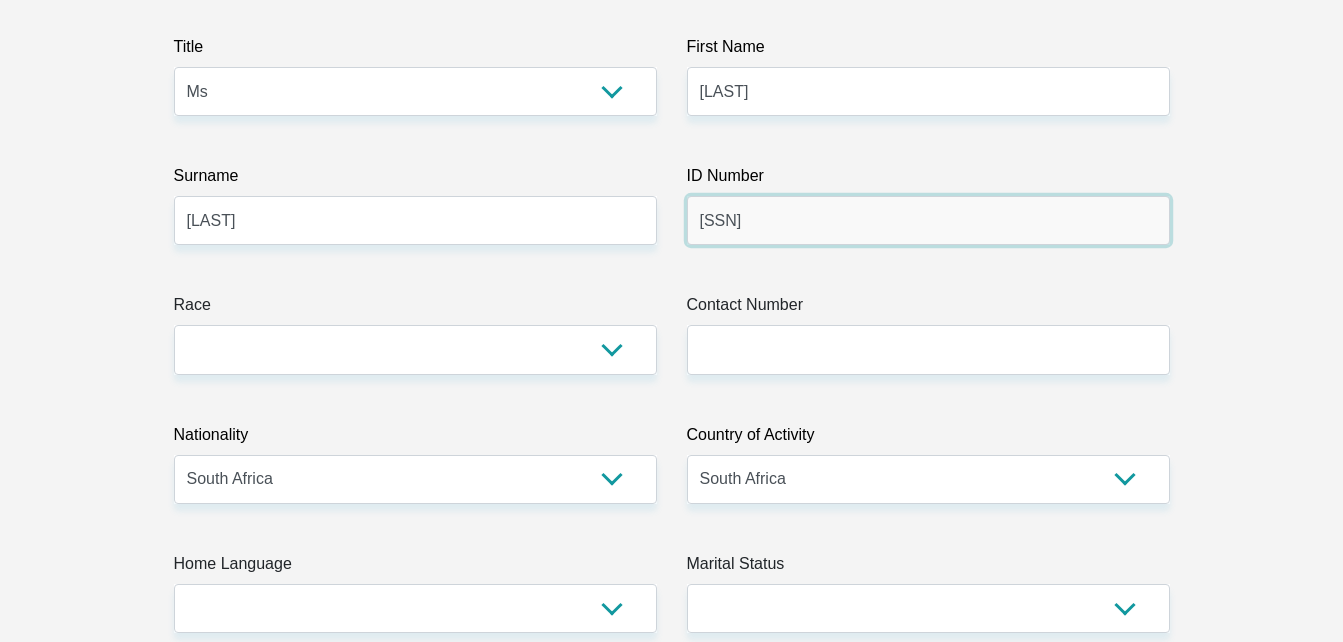 scroll, scrollTop: 280, scrollLeft: 0, axis: vertical 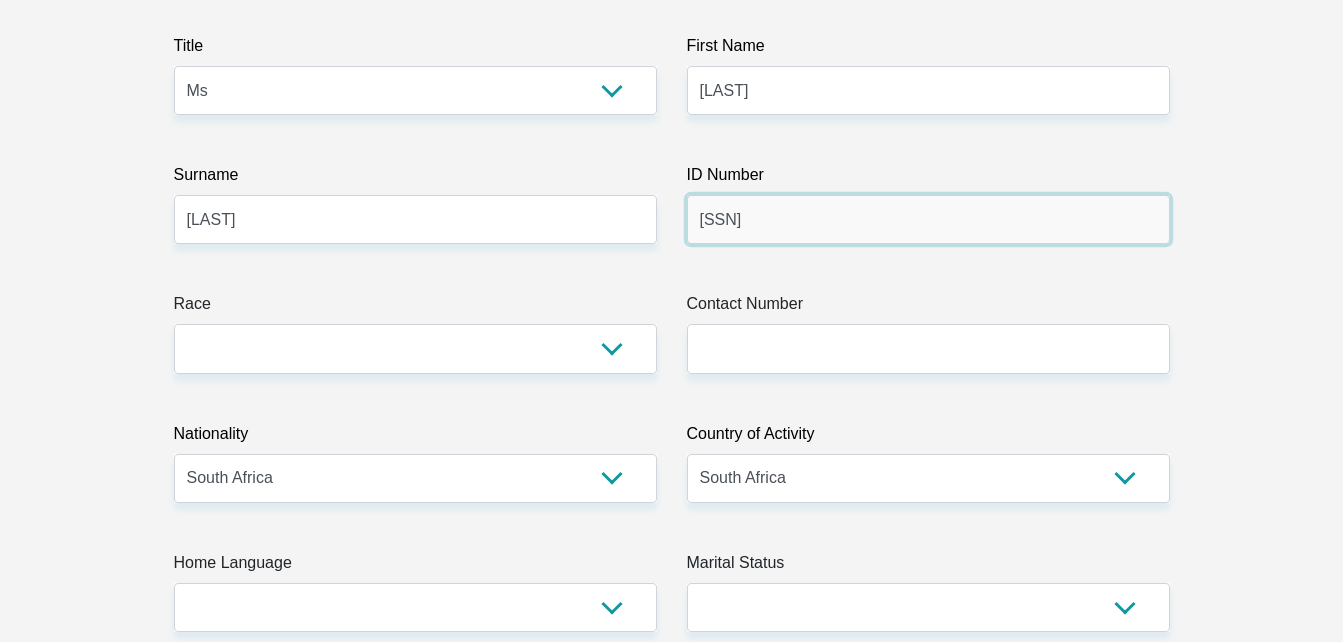 type on "[SSN]" 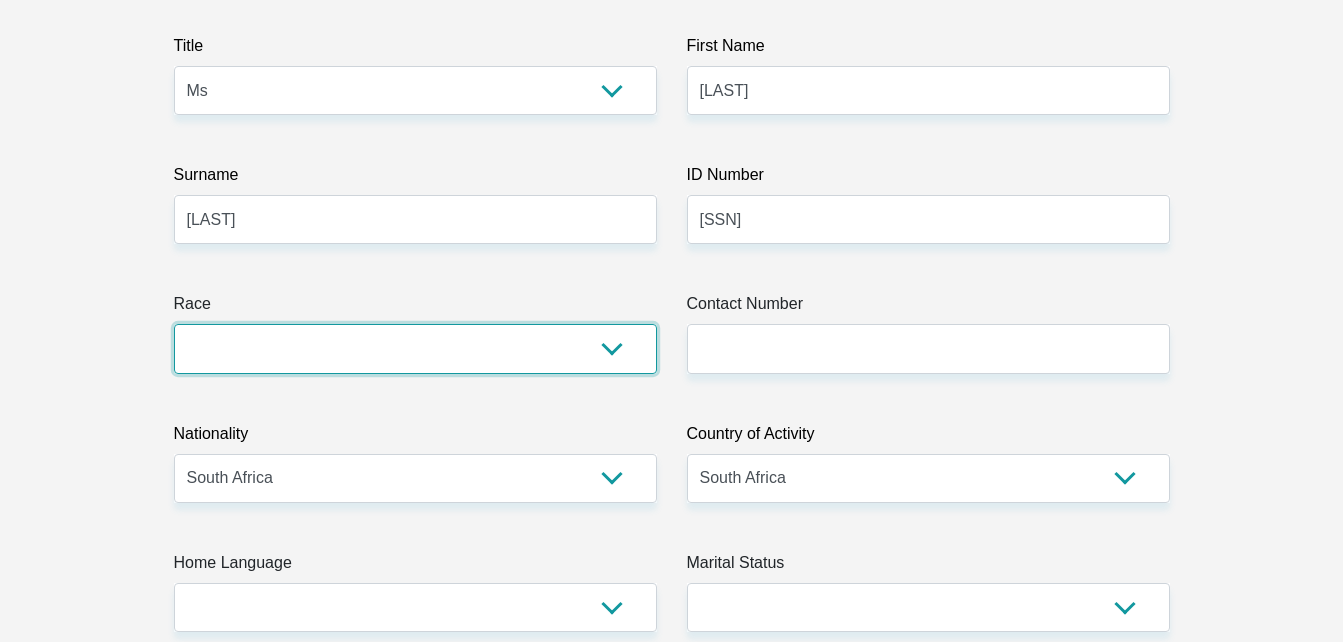 click on "Black
Coloured
Indian
White
Other" at bounding box center [415, 348] 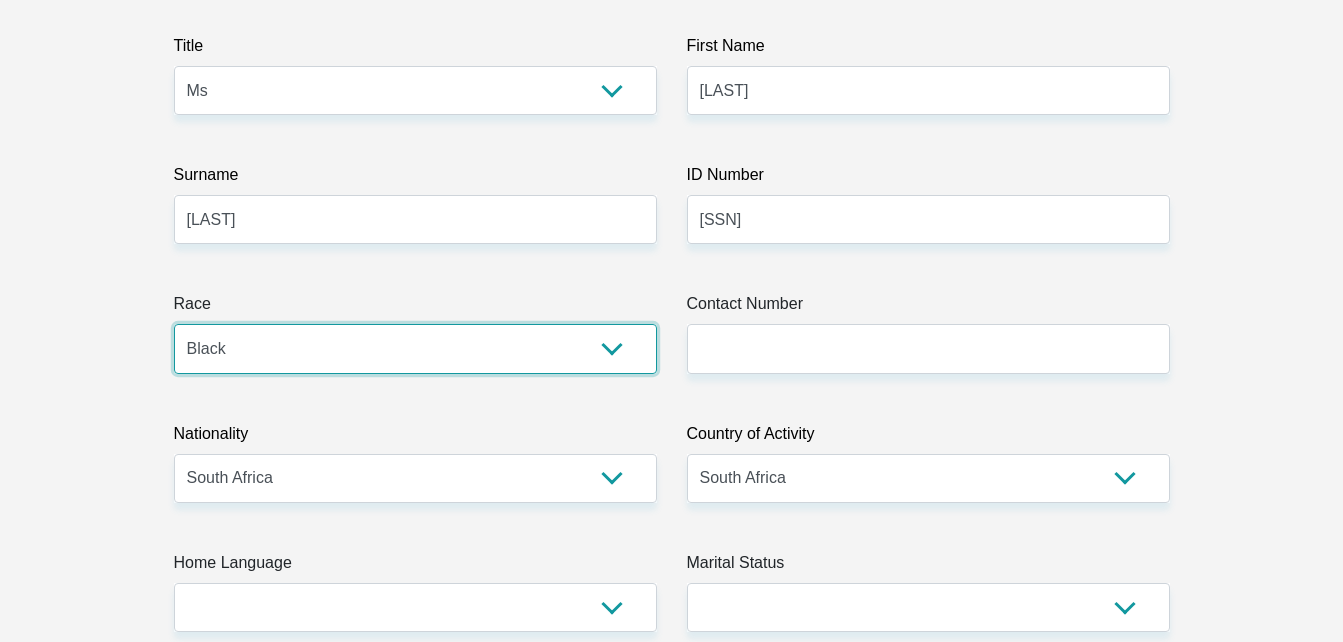 click on "Black
Coloured
Indian
White
Other" at bounding box center [415, 348] 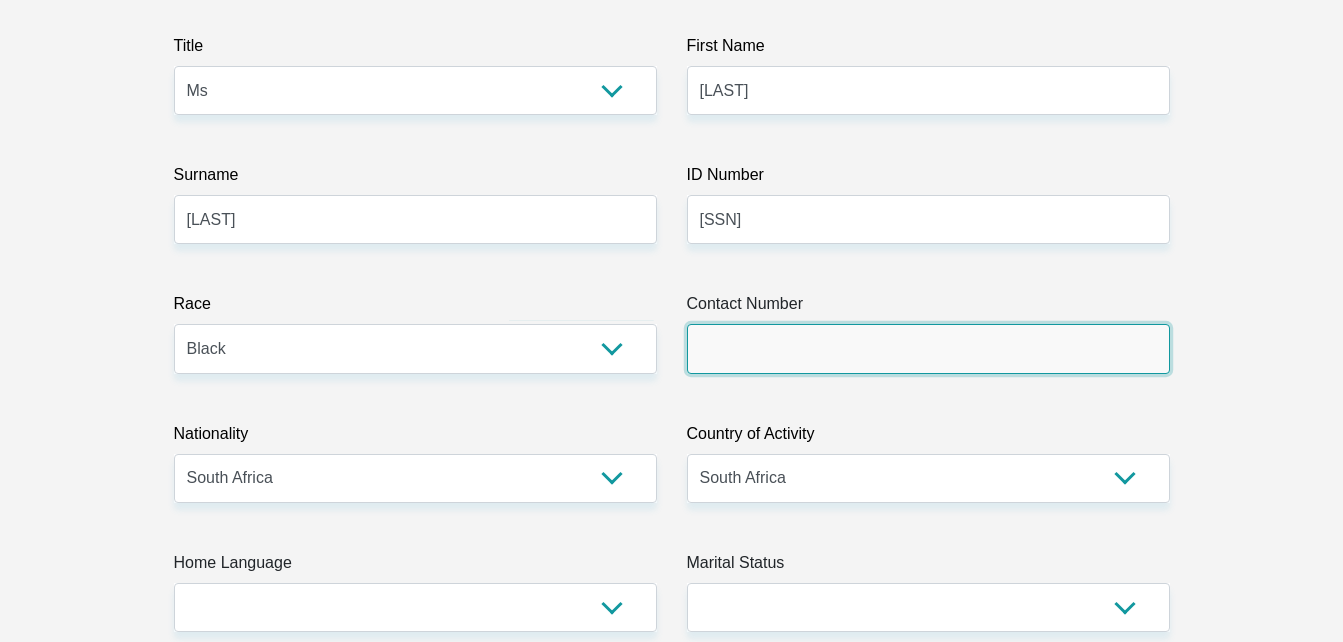 click on "Contact Number" at bounding box center (928, 348) 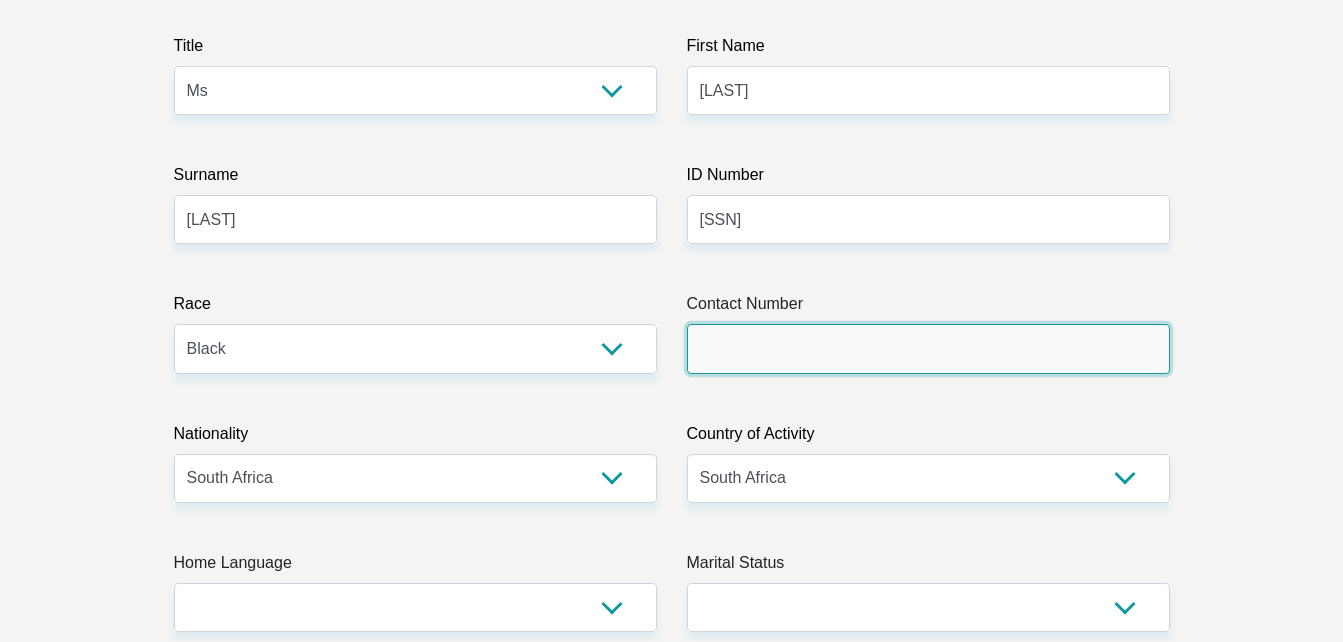 type on "[PHONE]" 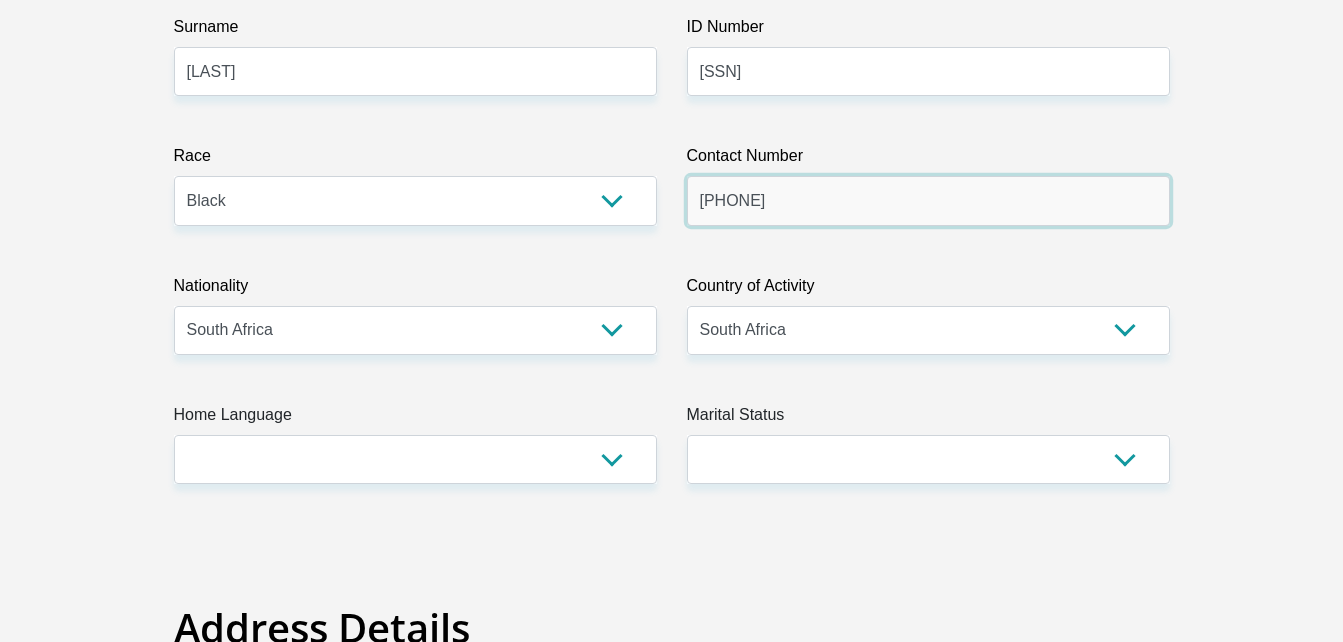 scroll, scrollTop: 433, scrollLeft: 0, axis: vertical 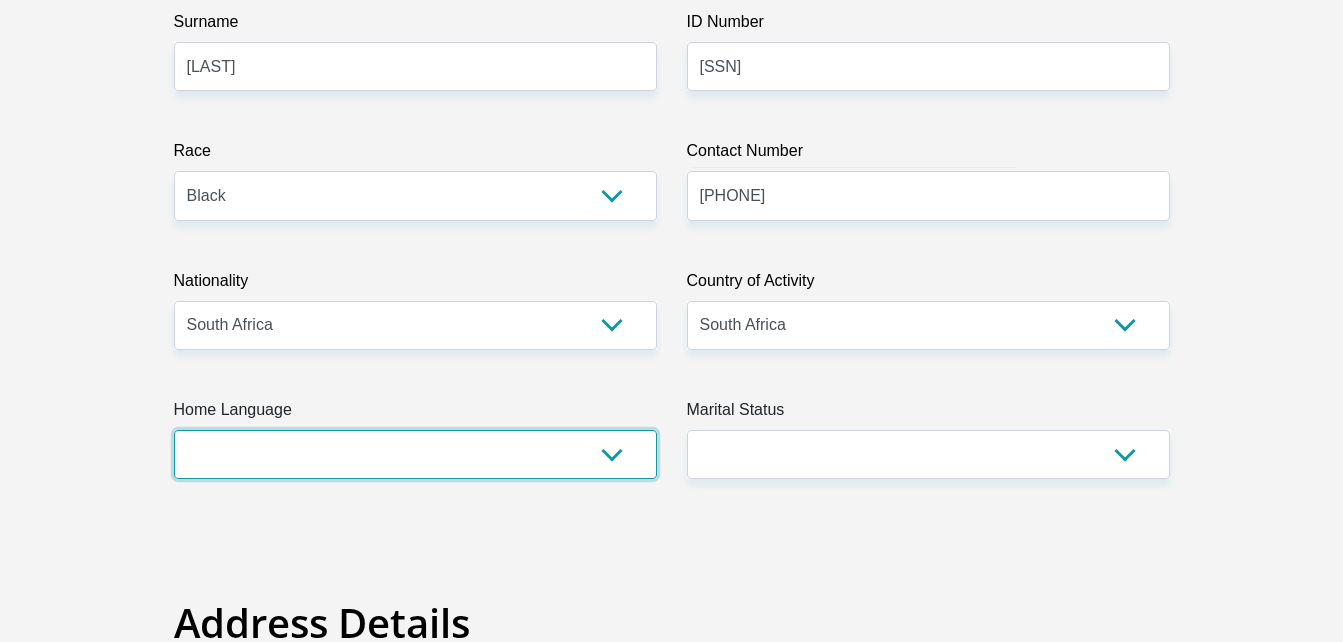 click on "Afrikaans
English
Sepedi
South Ndebele
Southern Sotho
Swati
Tsonga
Tswana
Venda
Xhosa
Zulu
Other" at bounding box center [415, 454] 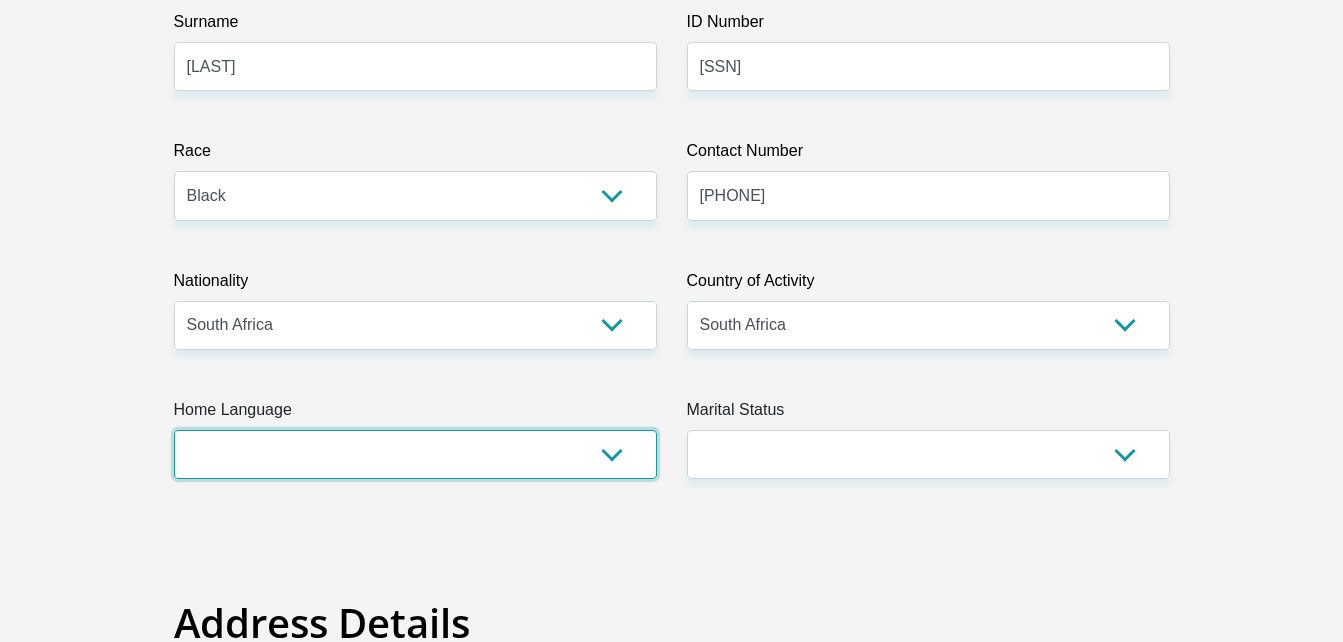 select on "xho" 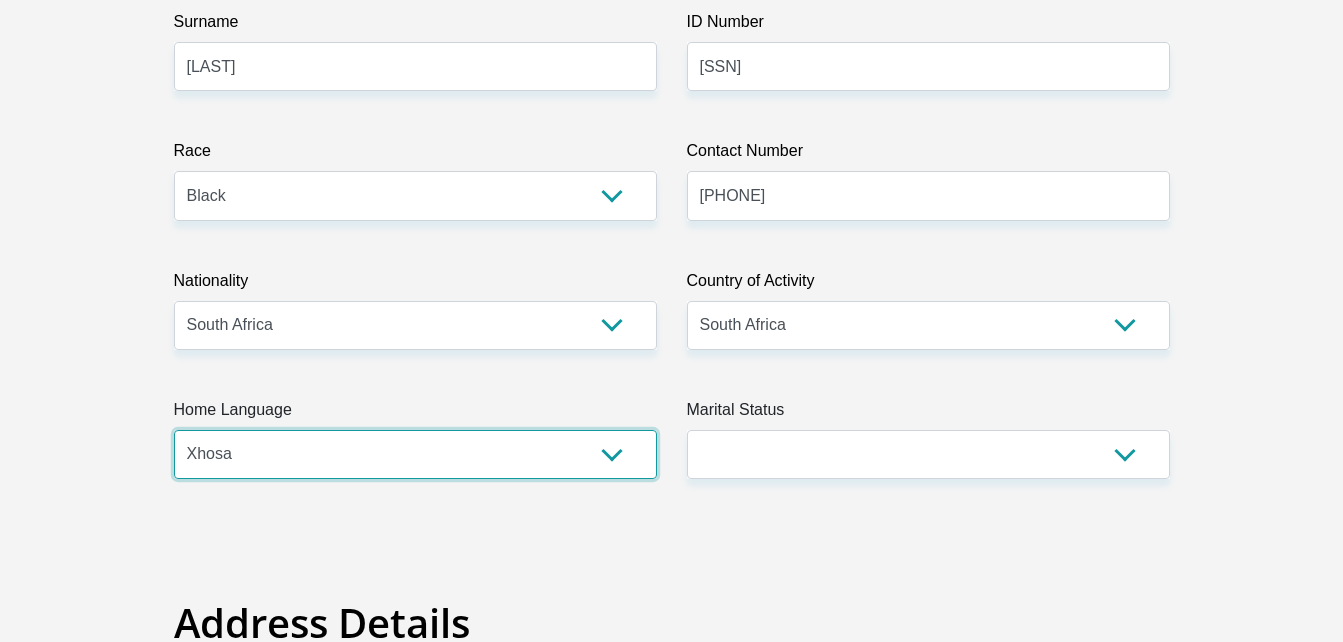 click on "Afrikaans
English
Sepedi
South Ndebele
Southern Sotho
Swati
Tsonga
Tswana
Venda
Xhosa
Zulu
Other" at bounding box center [415, 454] 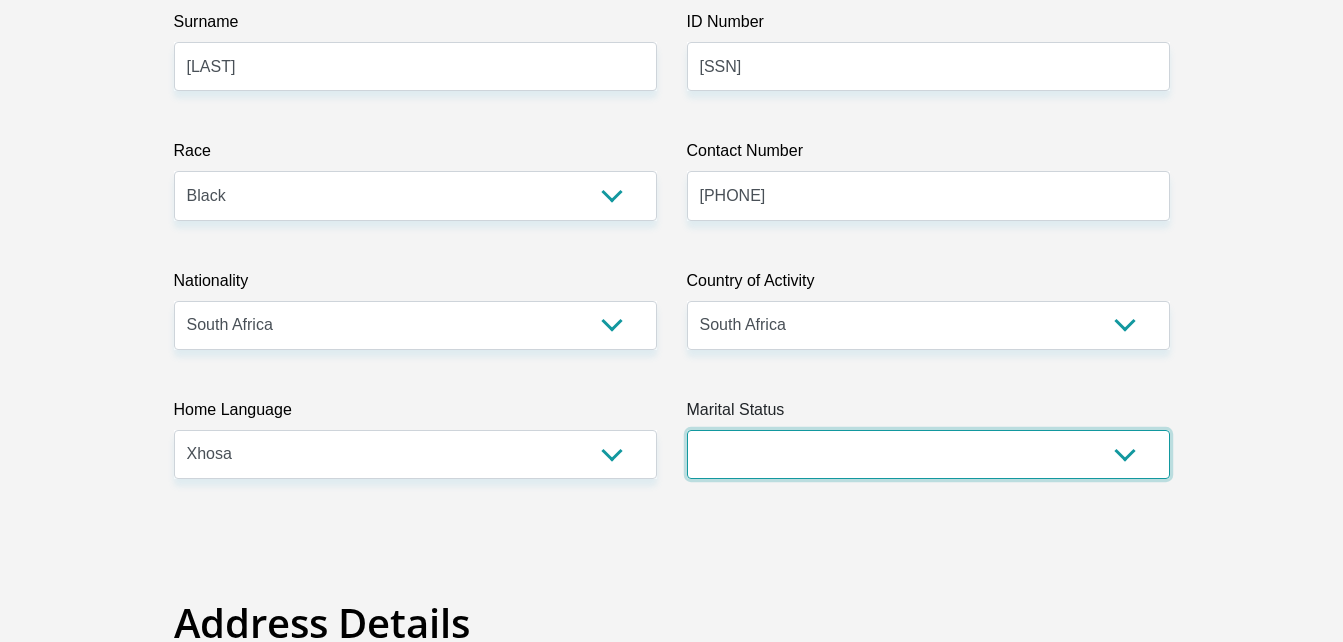 click on "Married ANC
Single
Divorced
Widowed
Married COP or Customary Law" at bounding box center (928, 454) 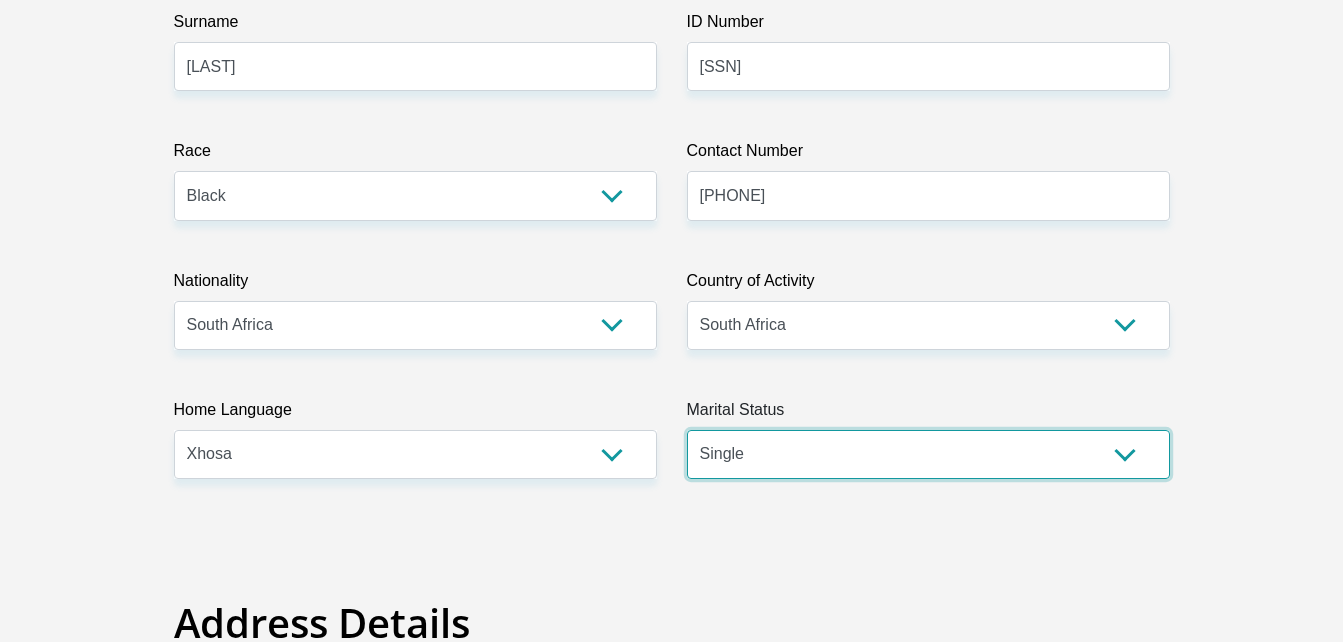 click on "Married ANC
Single
Divorced
Widowed
Married COP or Customary Law" at bounding box center (928, 454) 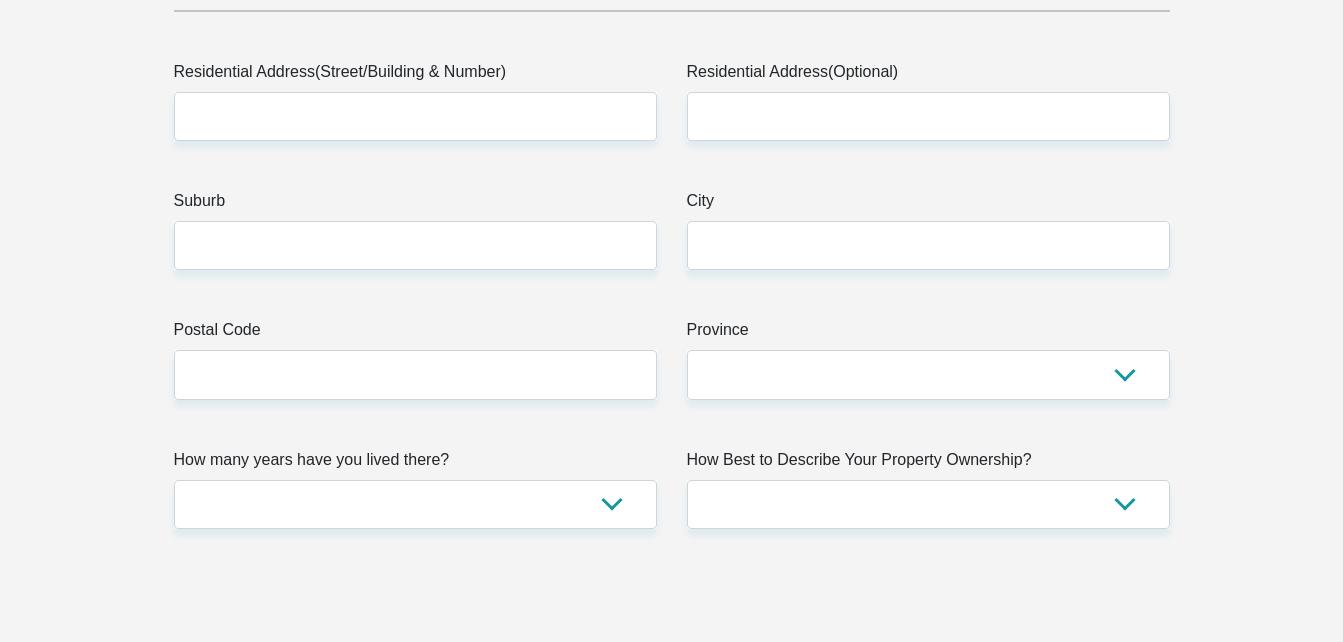 scroll, scrollTop: 1080, scrollLeft: 0, axis: vertical 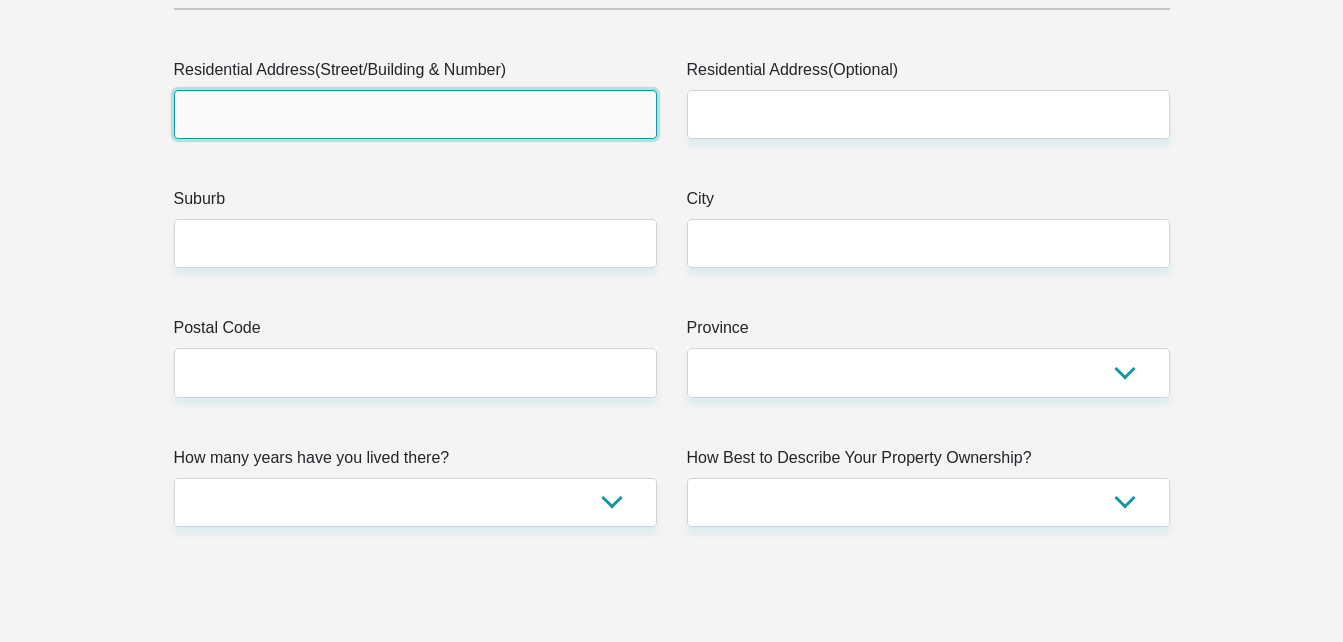 click on "Residential Address(Street/Building & Number)" at bounding box center [415, 114] 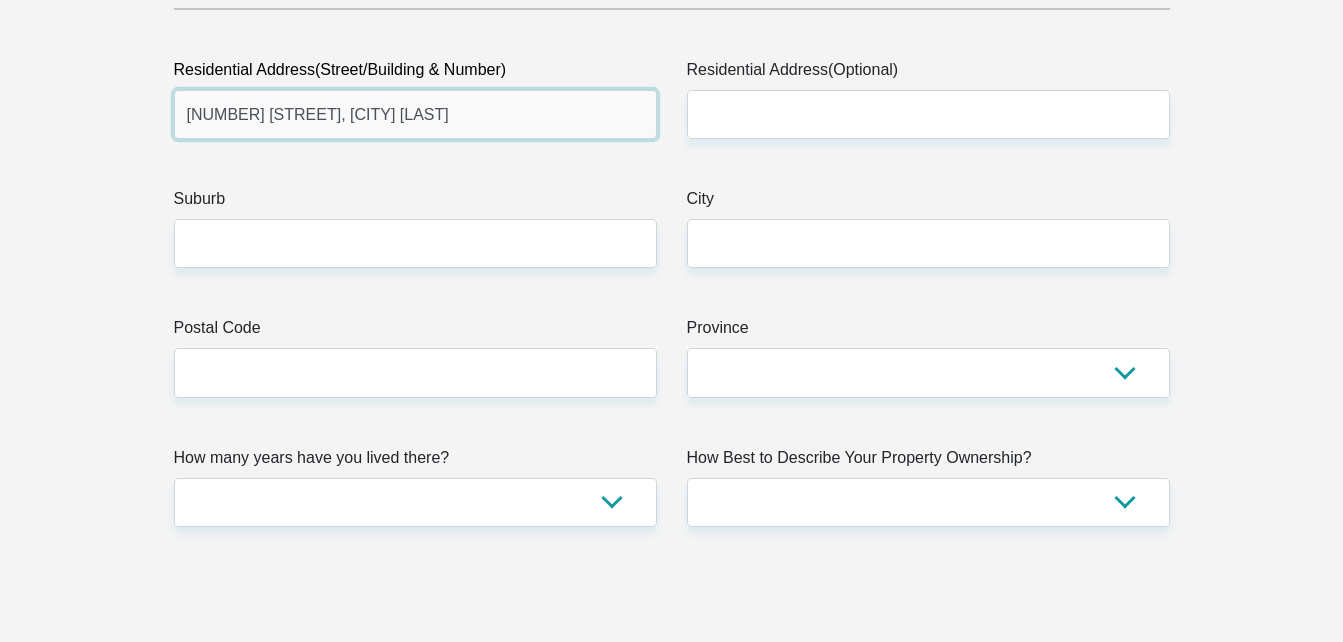 type on "[NUMBER] [STREET], [CITY] [LAST]" 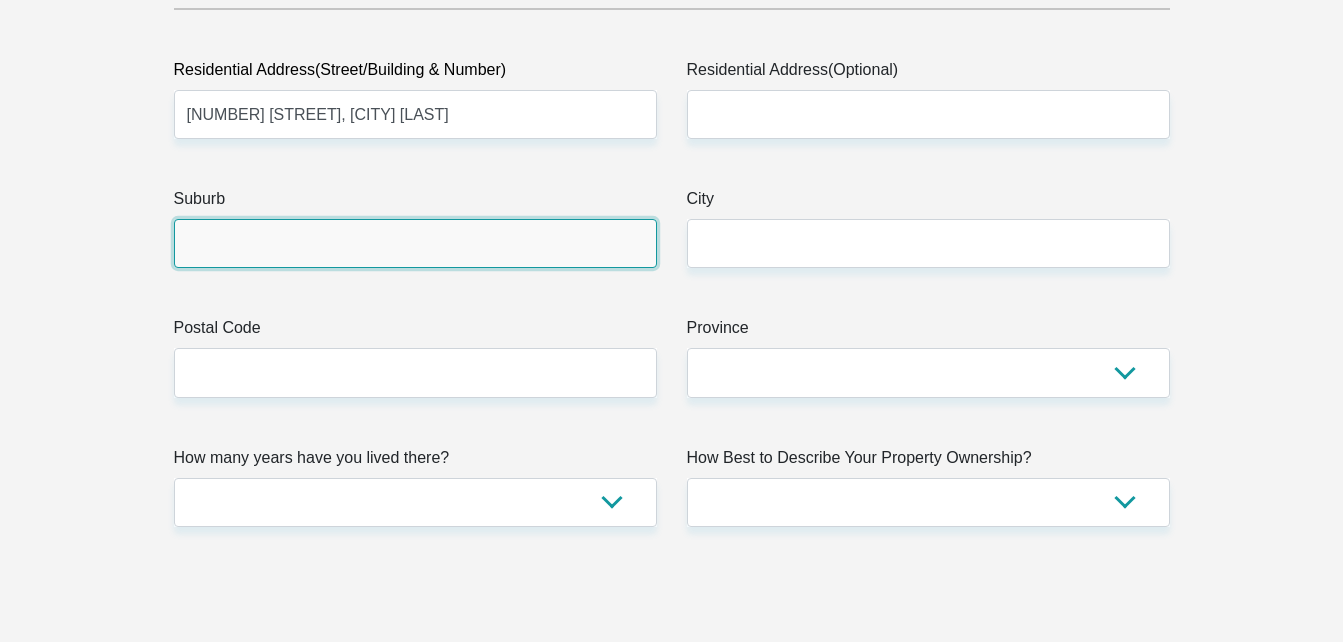 click on "Suburb" at bounding box center [415, 243] 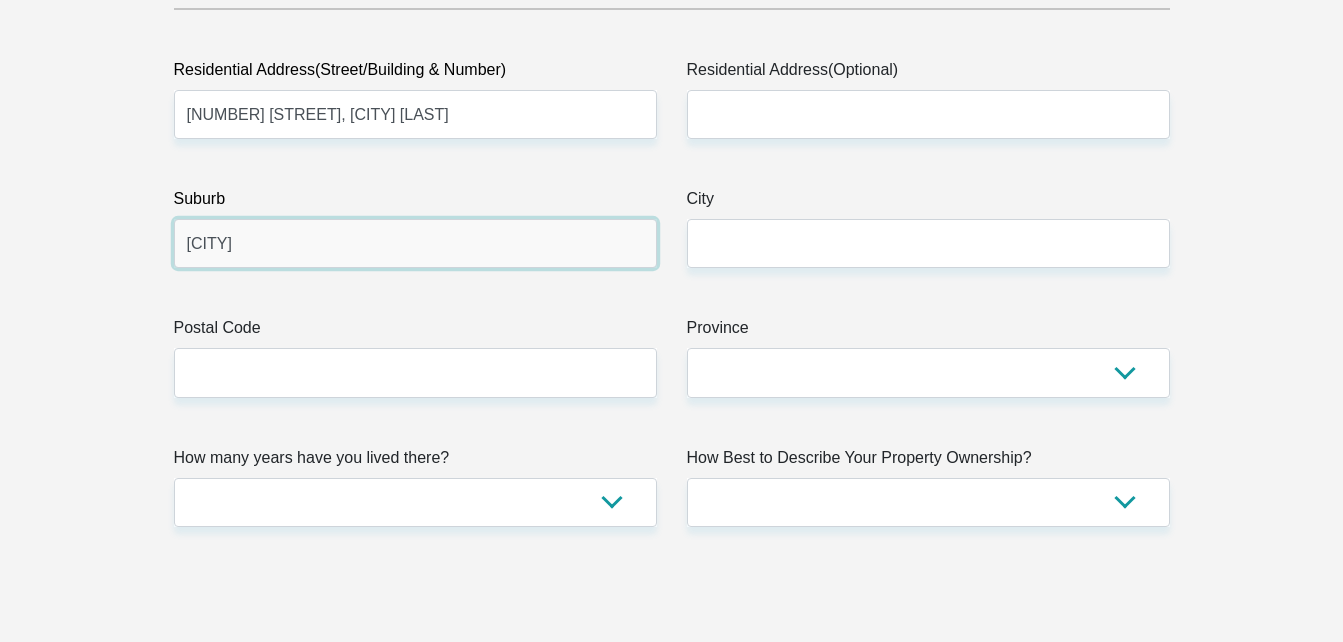type on "[CITY]" 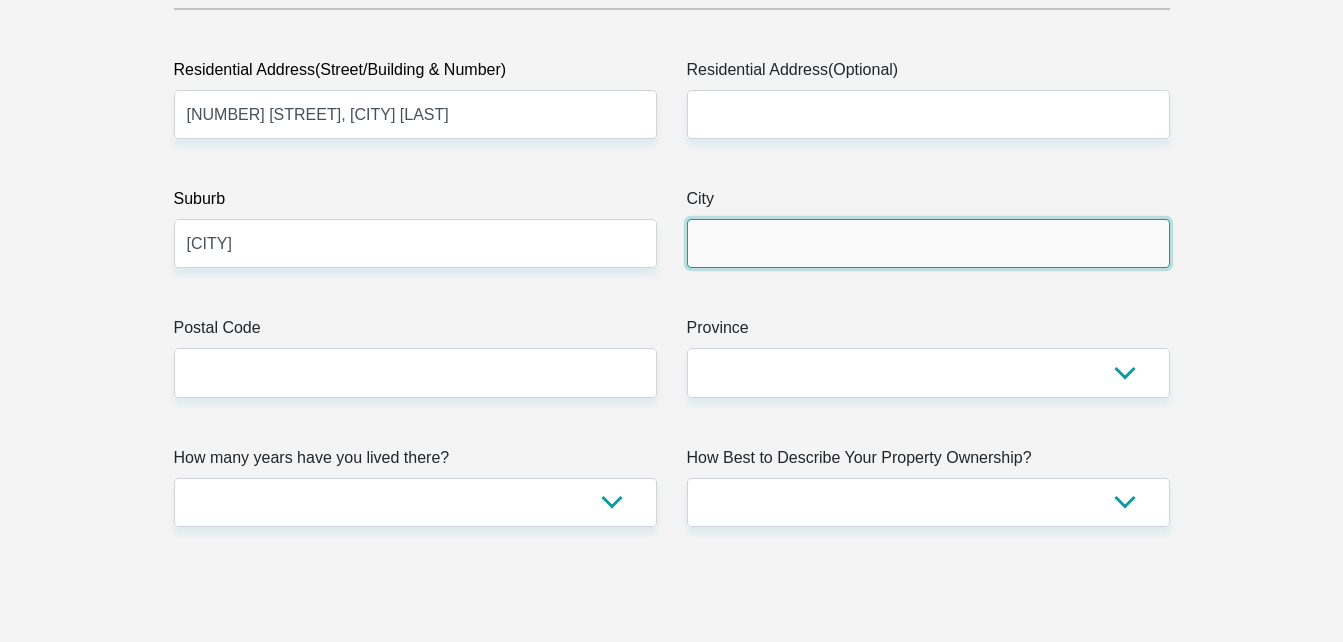 click on "City" at bounding box center [928, 243] 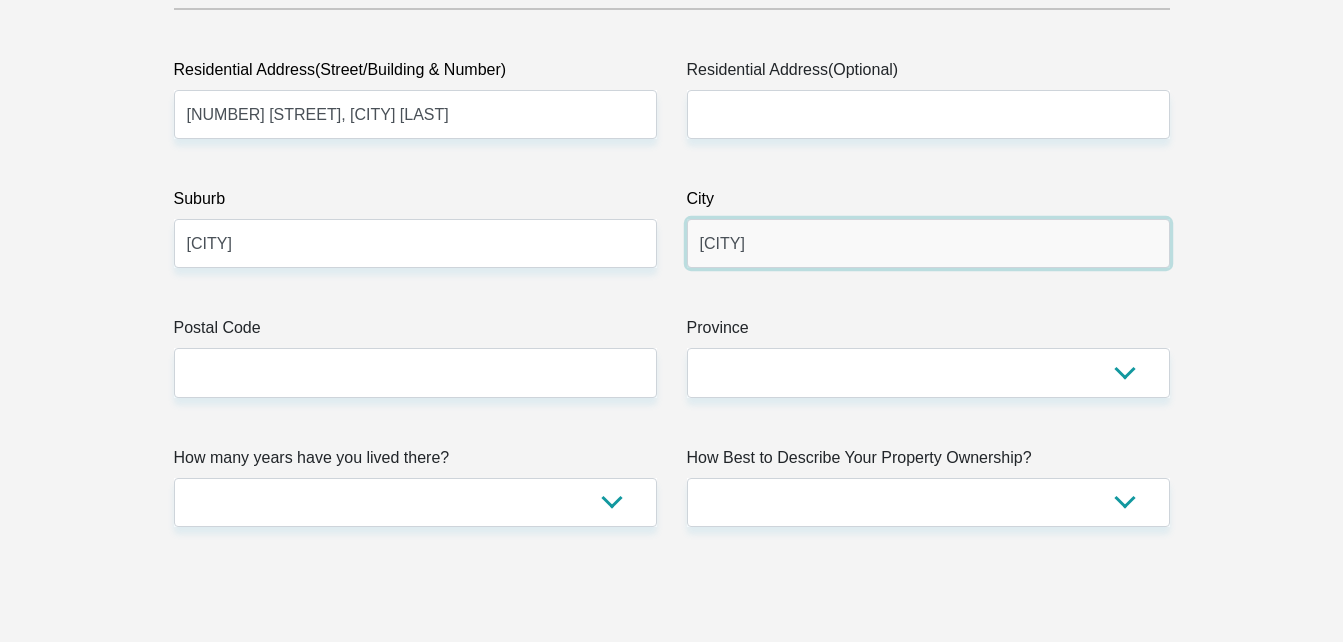 type on "[CITY]" 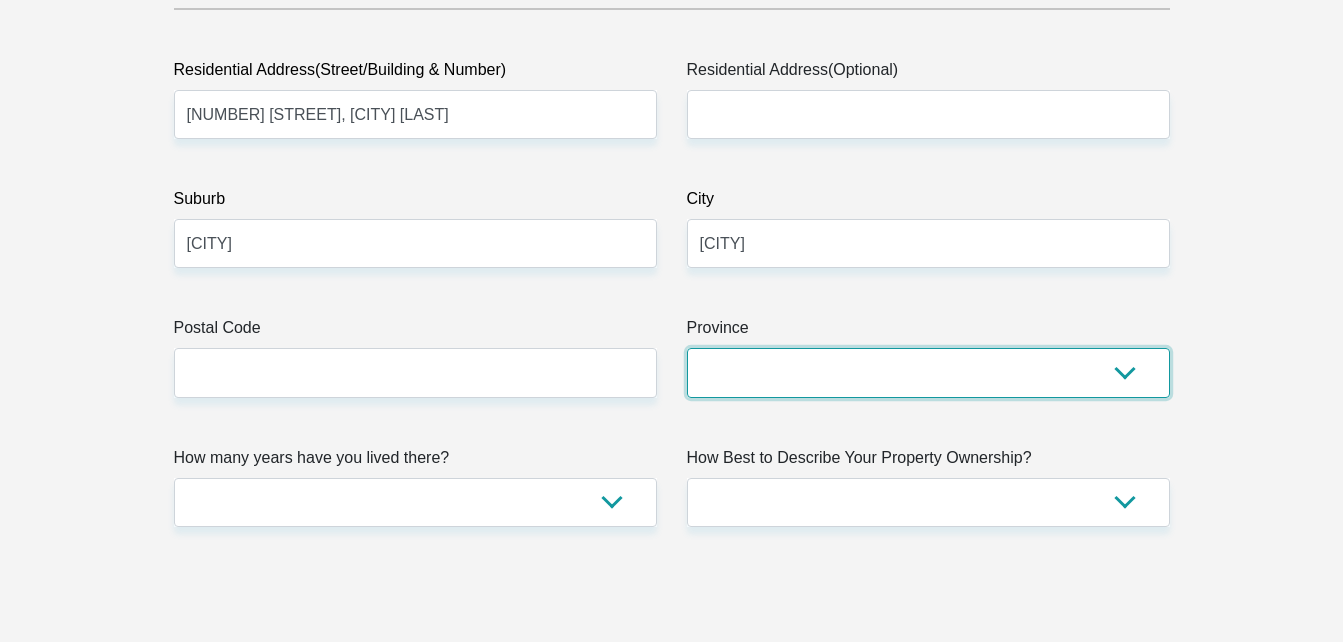 click on "Eastern Cape
Free State
Gauteng
KwaZulu-Natal
Limpopo
Mpumalanga
Northern Cape
North West
Western Cape" at bounding box center (928, 372) 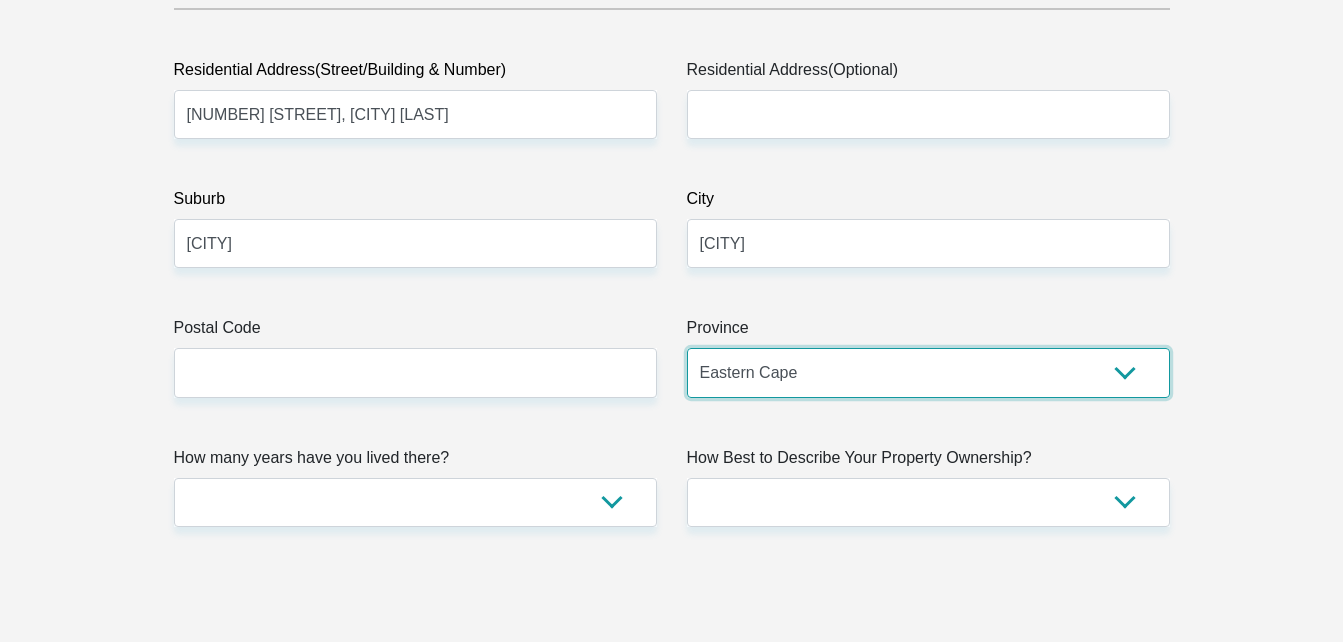 click on "Eastern Cape
Free State
Gauteng
KwaZulu-Natal
Limpopo
Mpumalanga
Northern Cape
North West
Western Cape" at bounding box center (928, 372) 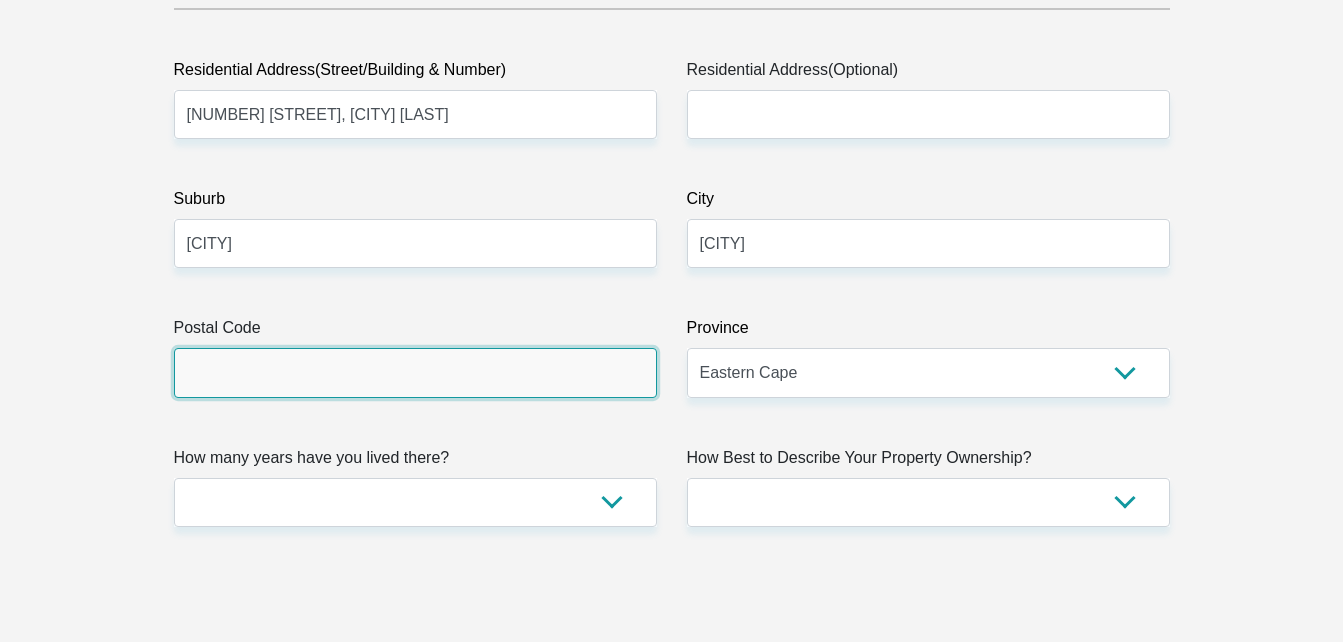 click on "Postal Code" at bounding box center [415, 372] 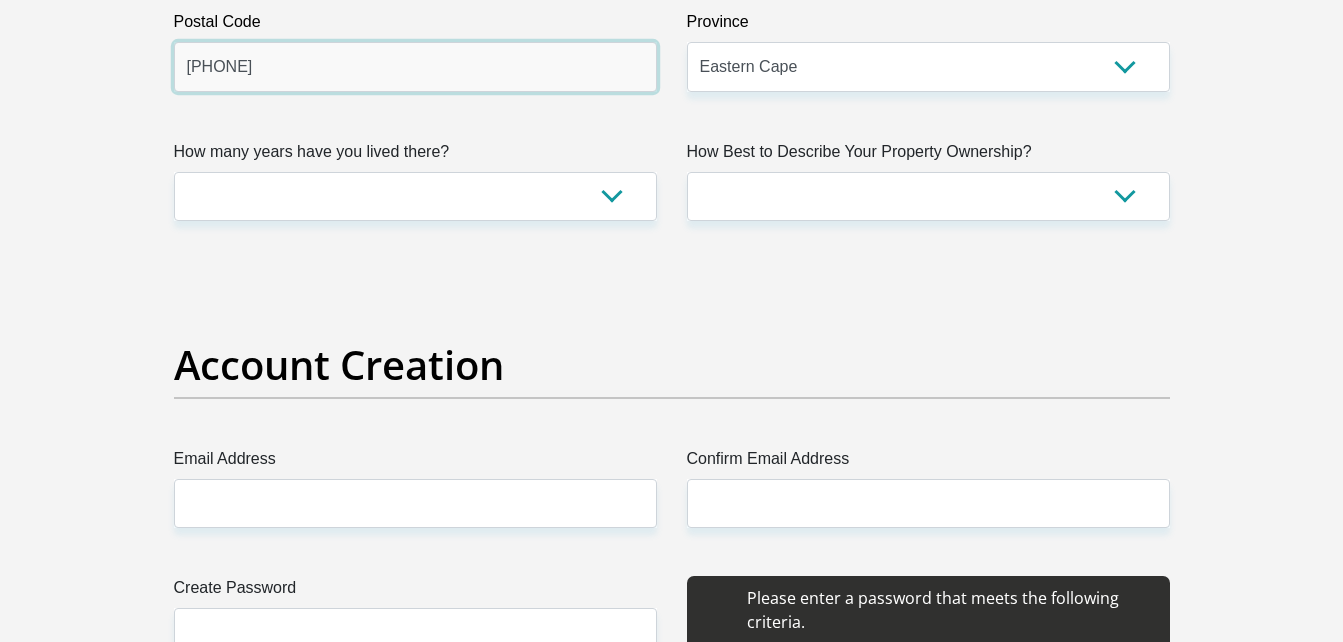 scroll, scrollTop: 1387, scrollLeft: 0, axis: vertical 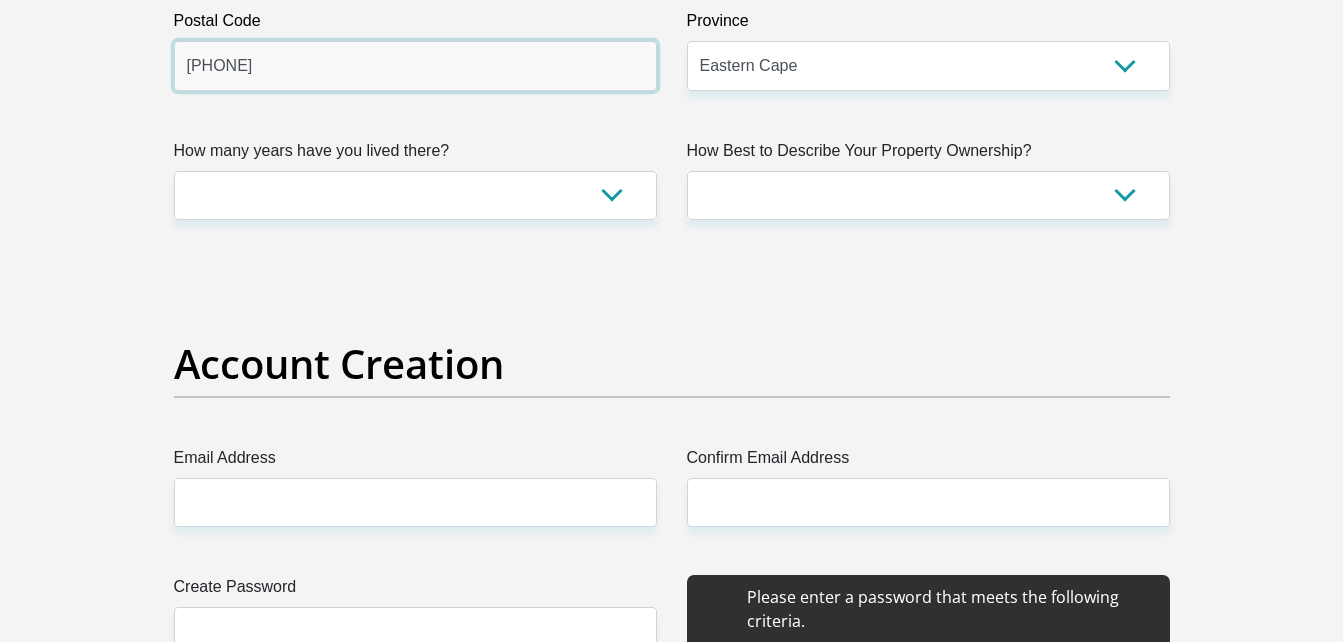 type on "[PHONE]" 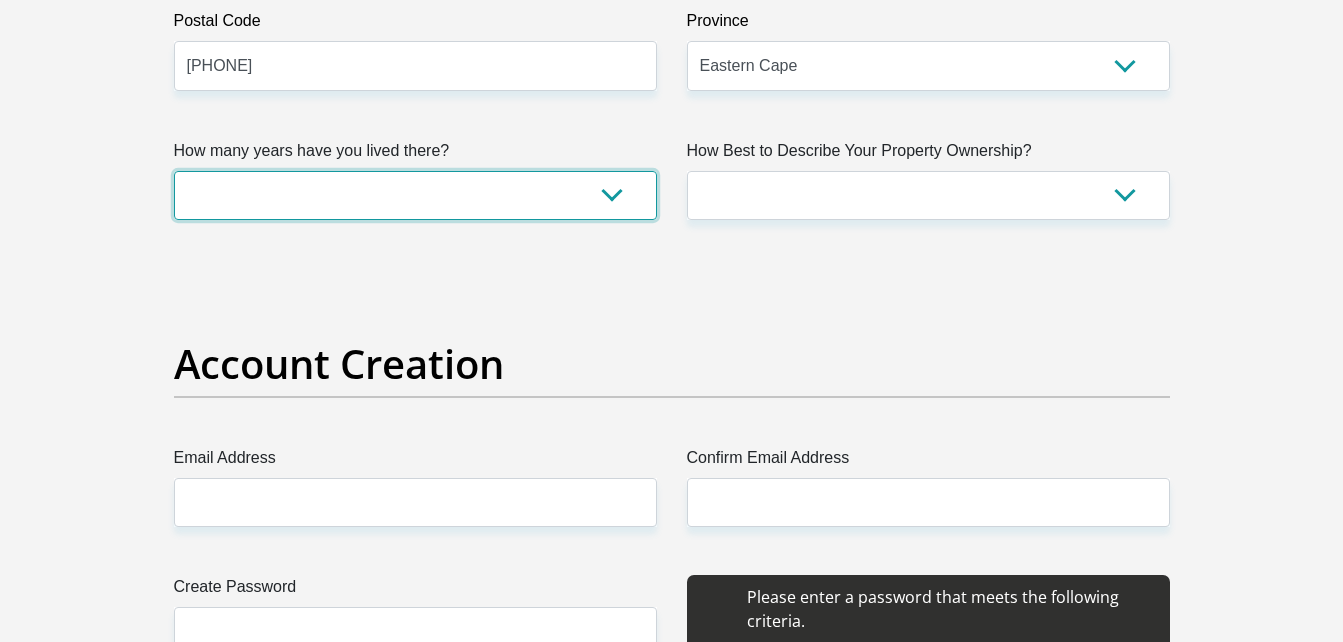 click on "less than 1 year
1-3 years
3-5 years
5+ years" at bounding box center (415, 195) 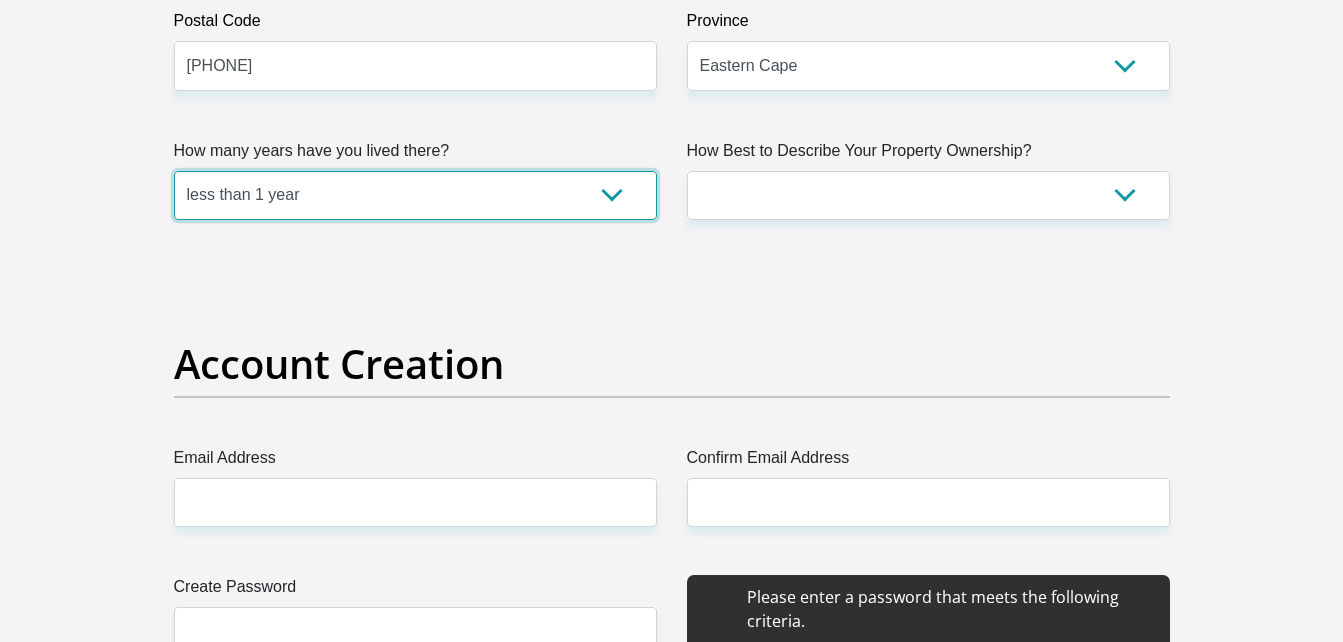 click on "less than 1 year
1-3 years
3-5 years
5+ years" at bounding box center (415, 195) 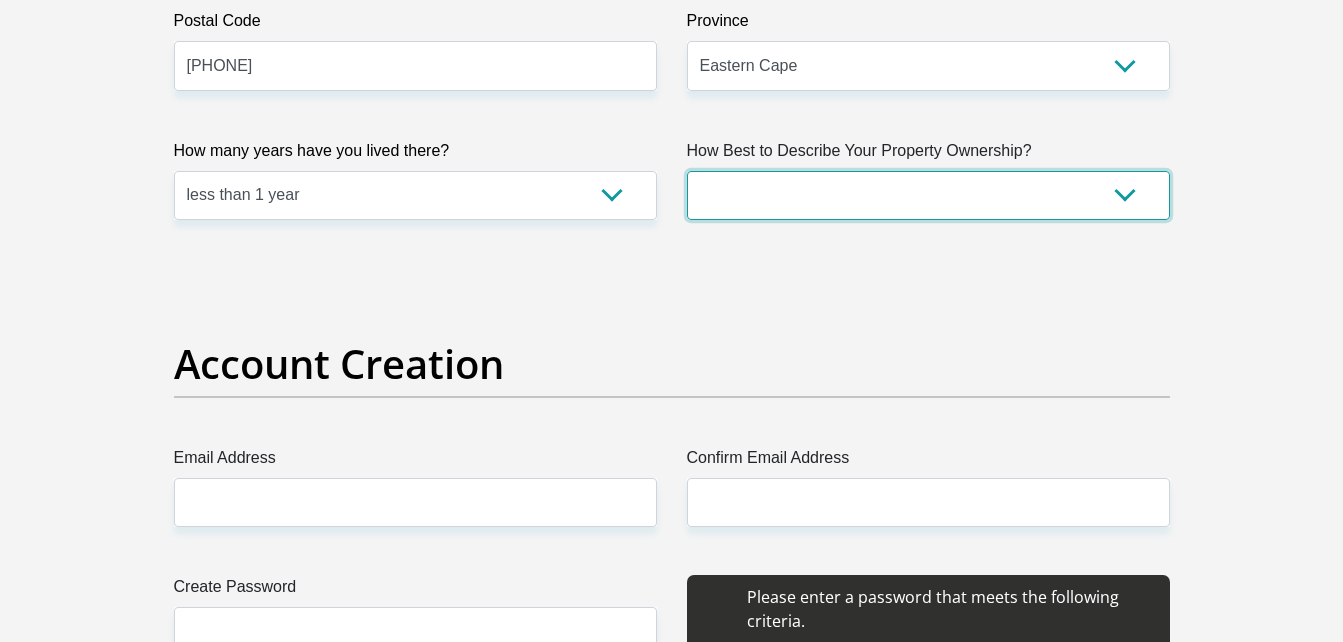 click on "Owned
Rented
Family Owned
Company Dwelling" at bounding box center (928, 195) 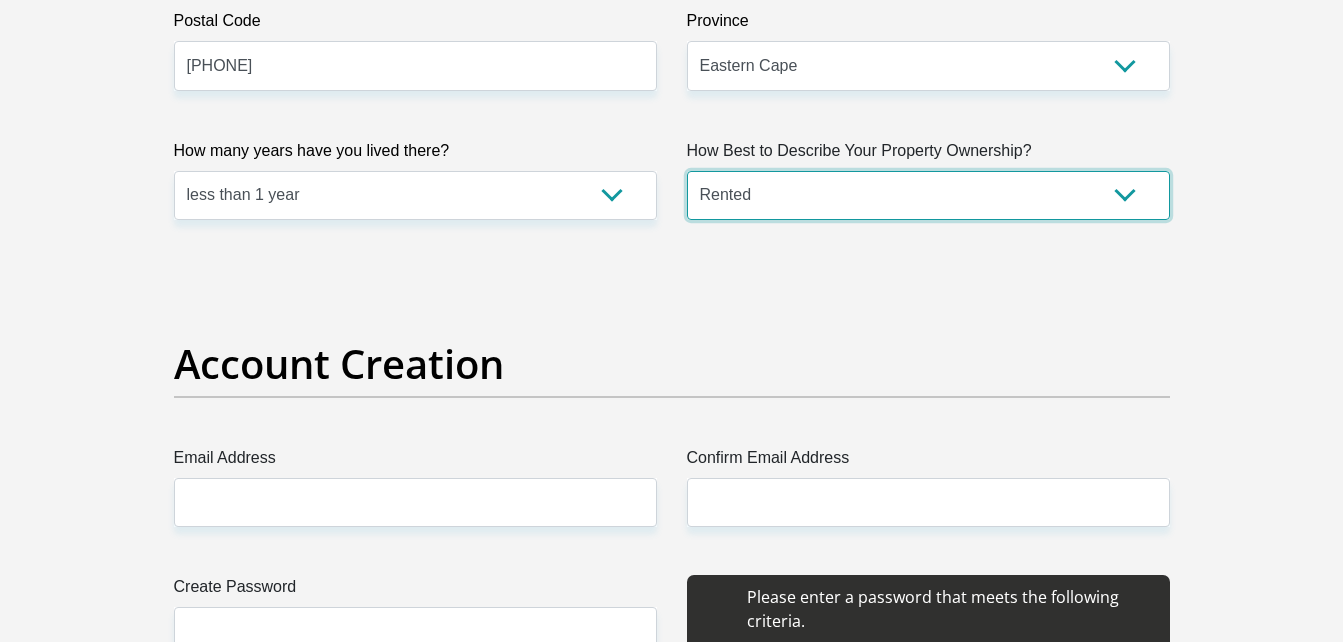click on "Owned
Rented
Family Owned
Company Dwelling" at bounding box center [928, 195] 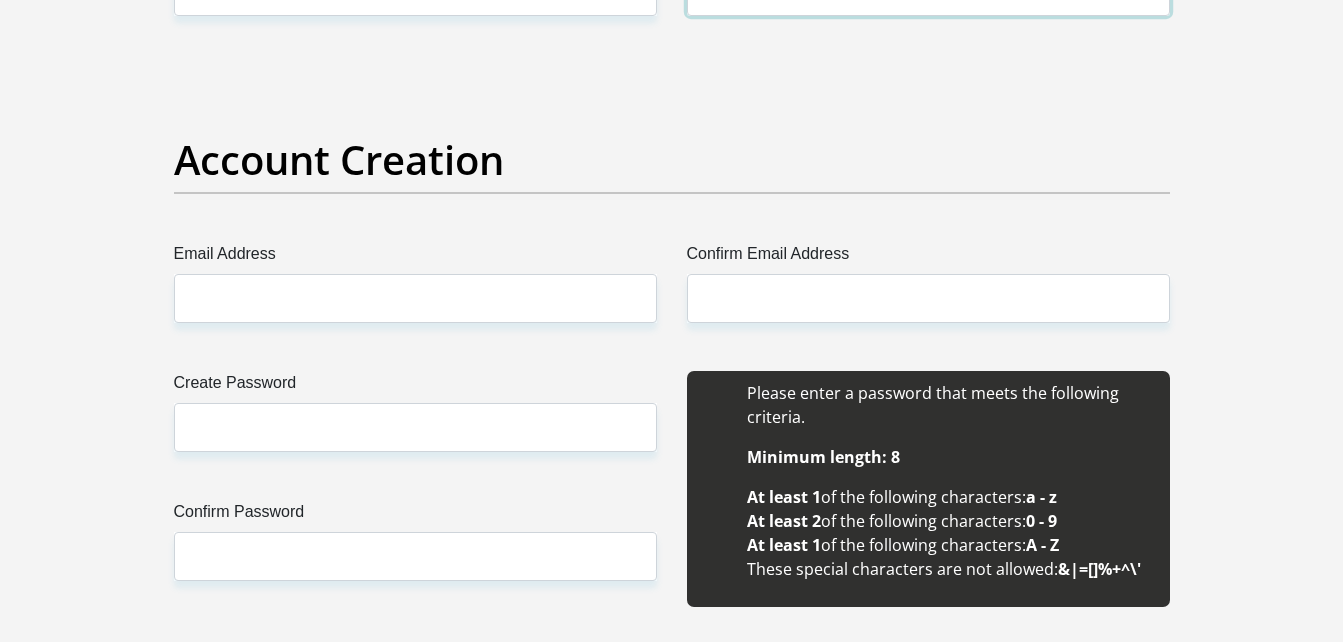 scroll, scrollTop: 1597, scrollLeft: 0, axis: vertical 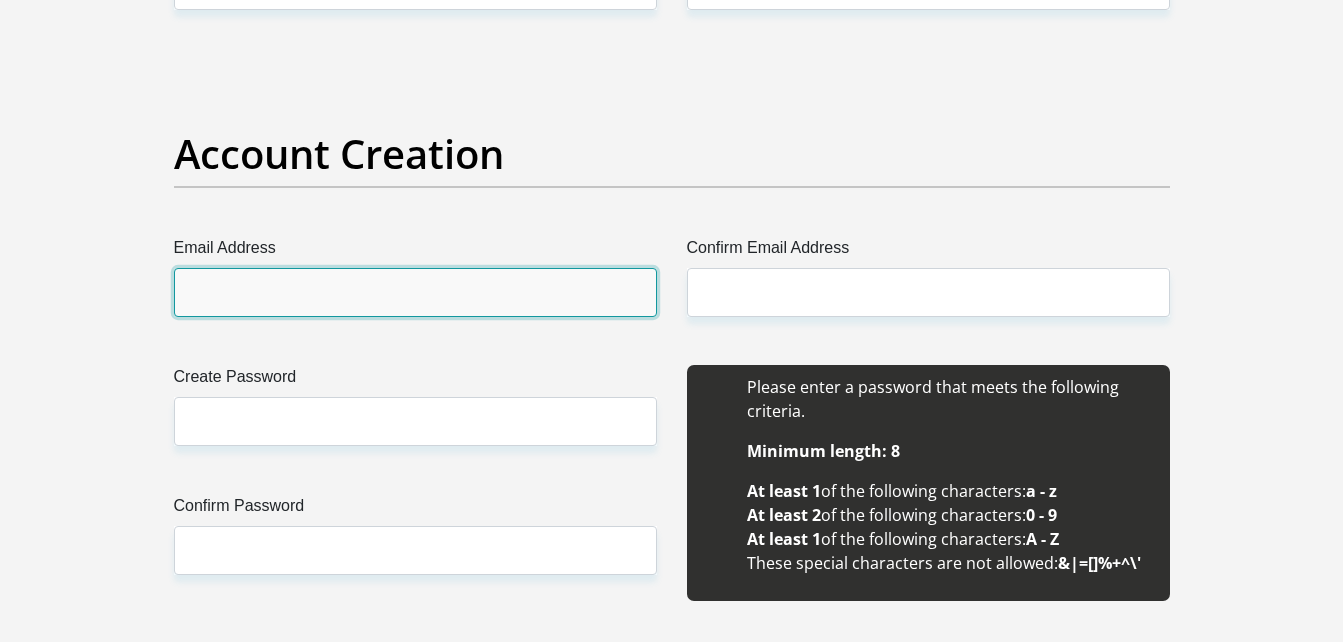 click on "Email Address" at bounding box center [415, 292] 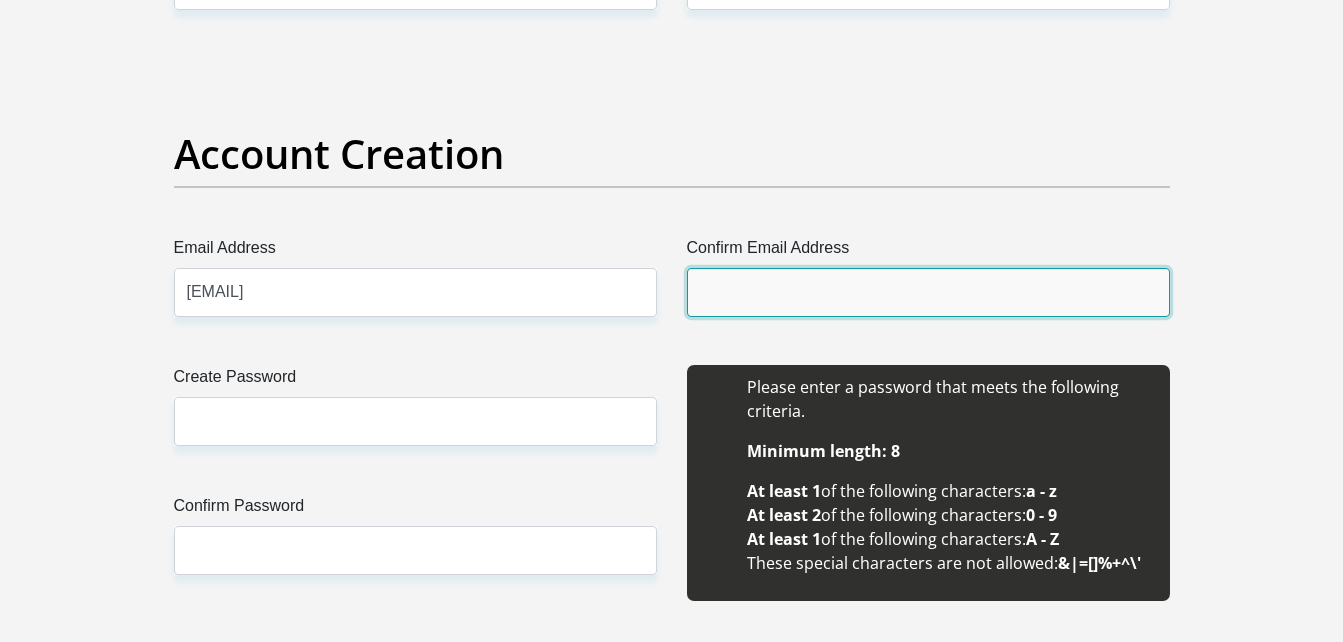 type on "[EMAIL]" 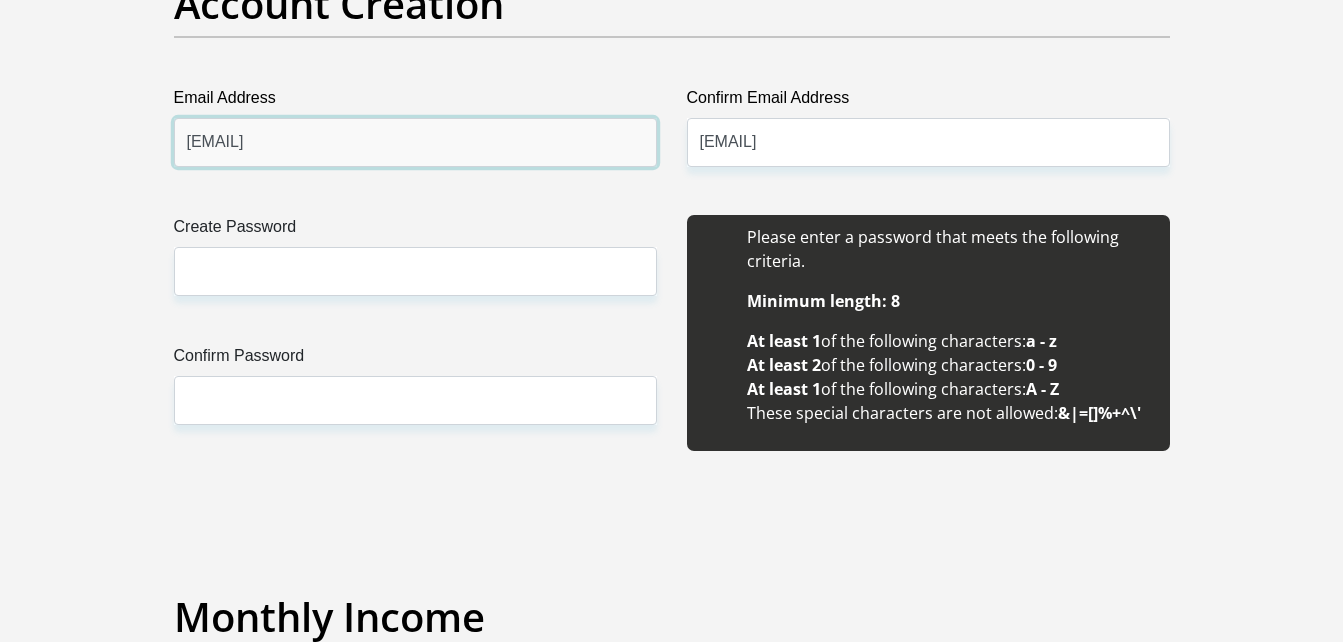 scroll, scrollTop: 1753, scrollLeft: 0, axis: vertical 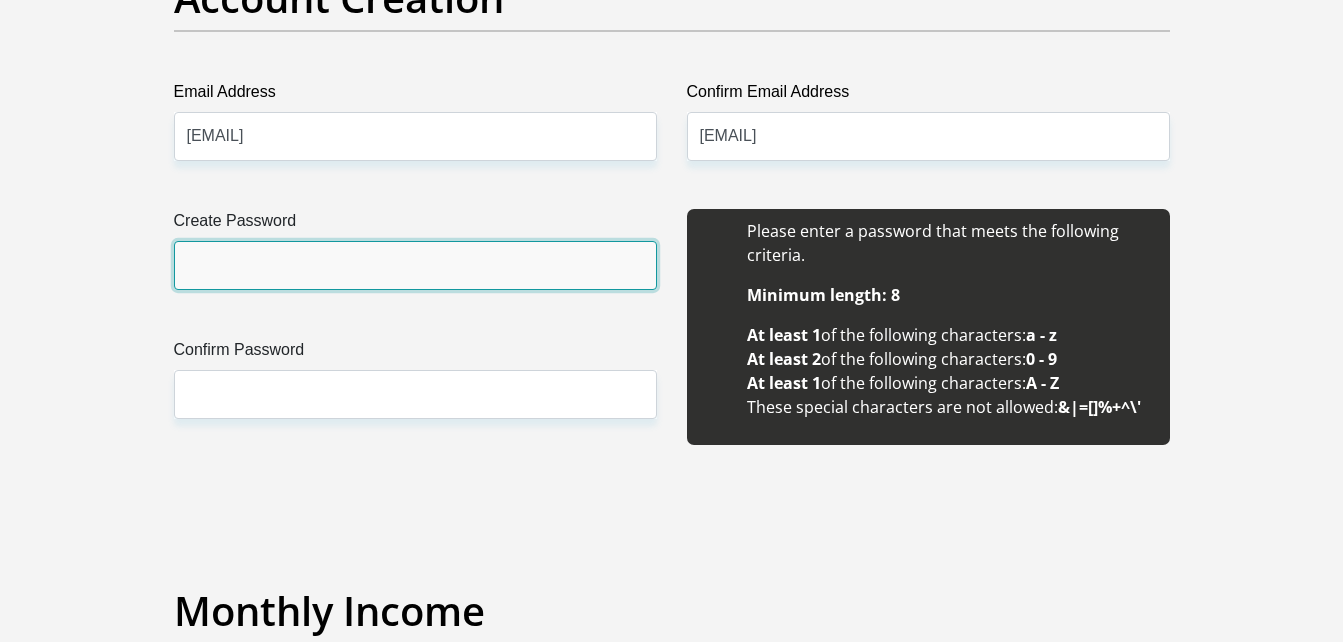 click on "Create Password" at bounding box center (415, 265) 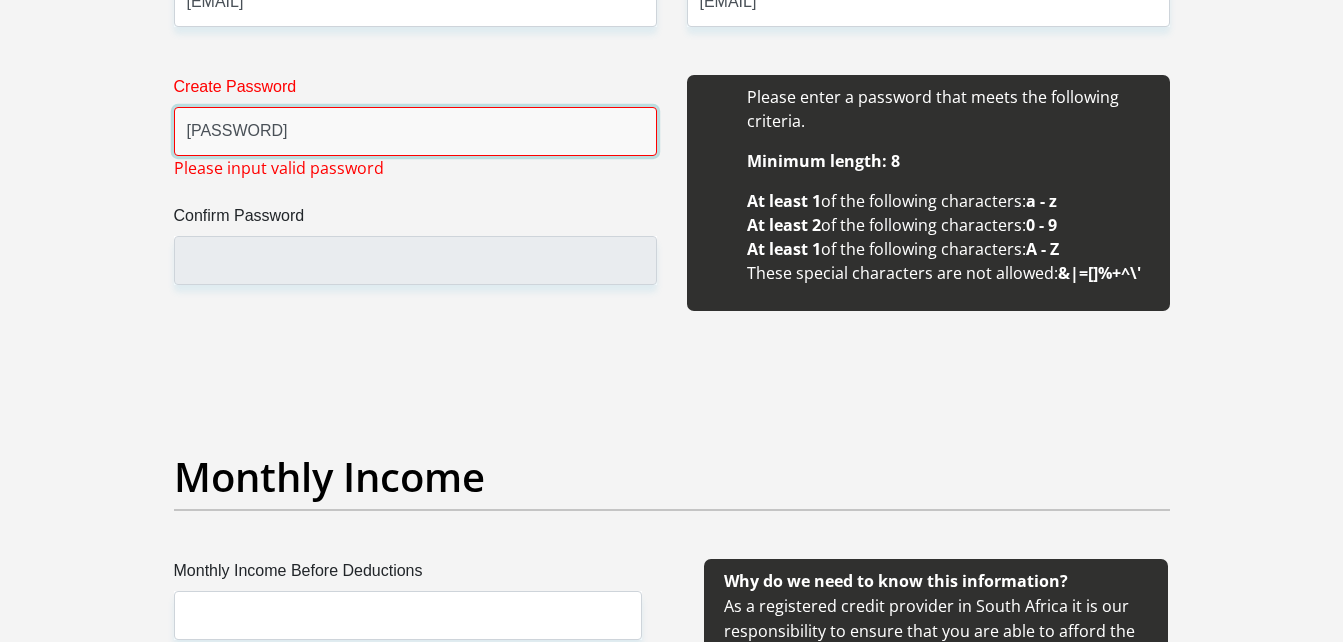 scroll, scrollTop: 1891, scrollLeft: 0, axis: vertical 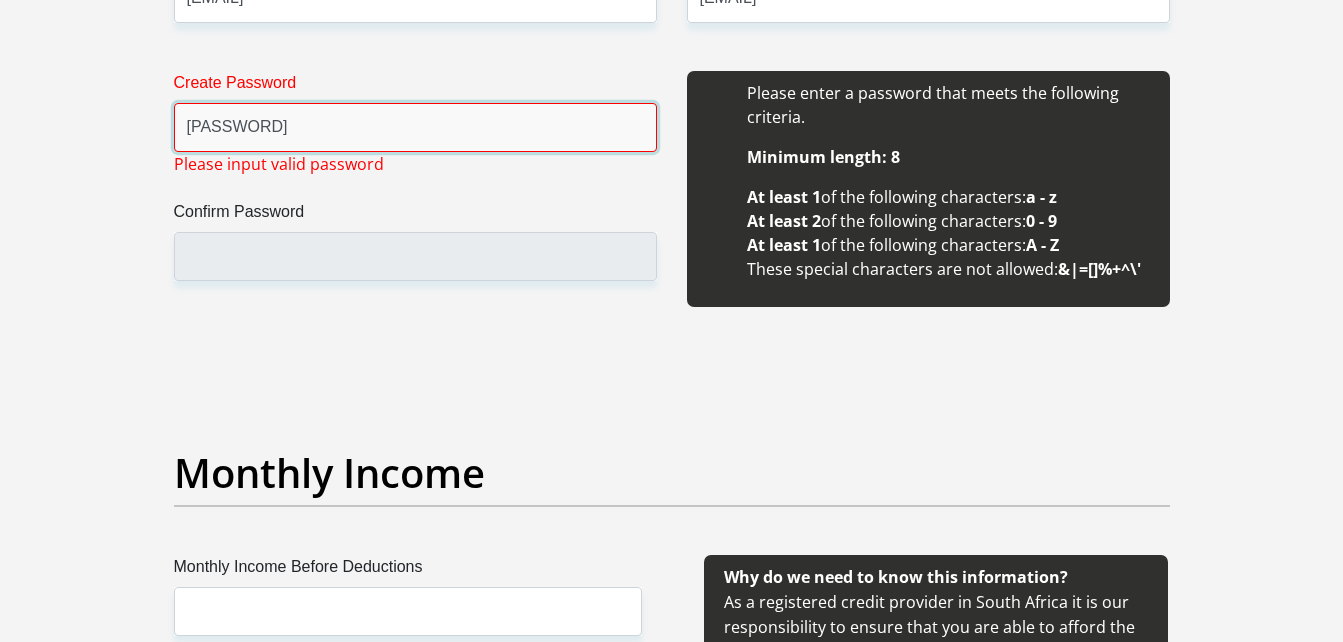 drag, startPoint x: 266, startPoint y: 128, endPoint x: 176, endPoint y: 126, distance: 90.02222 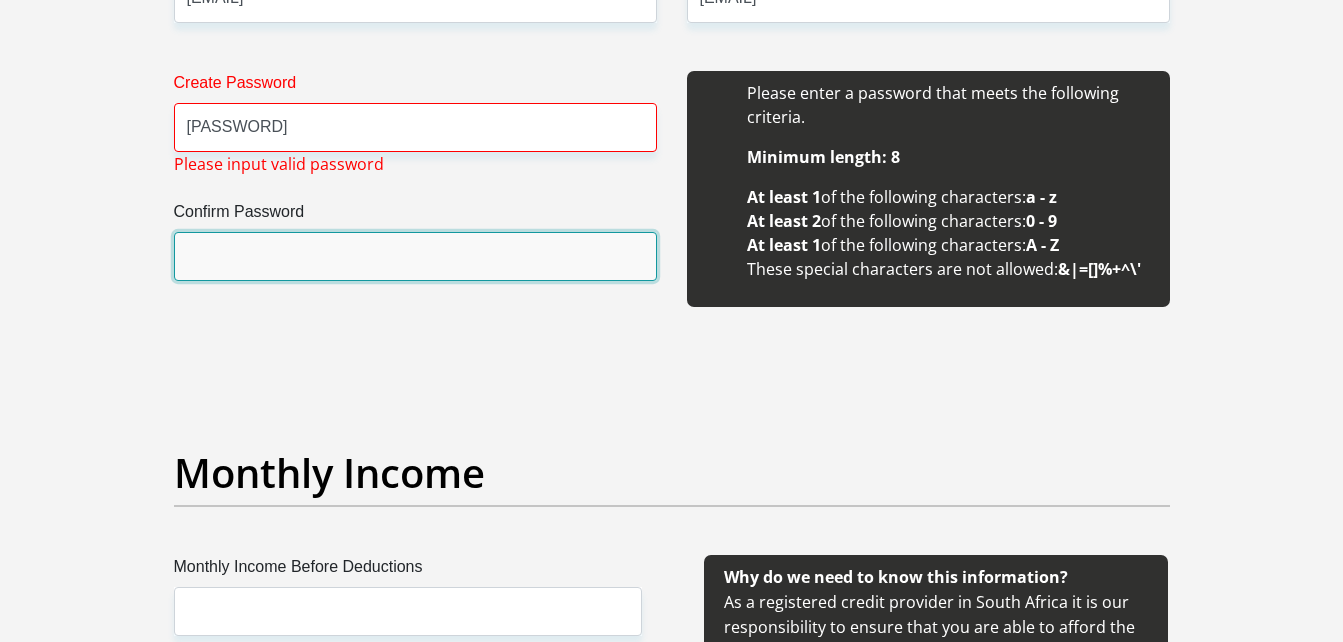 click on "Confirm Password" at bounding box center [415, 256] 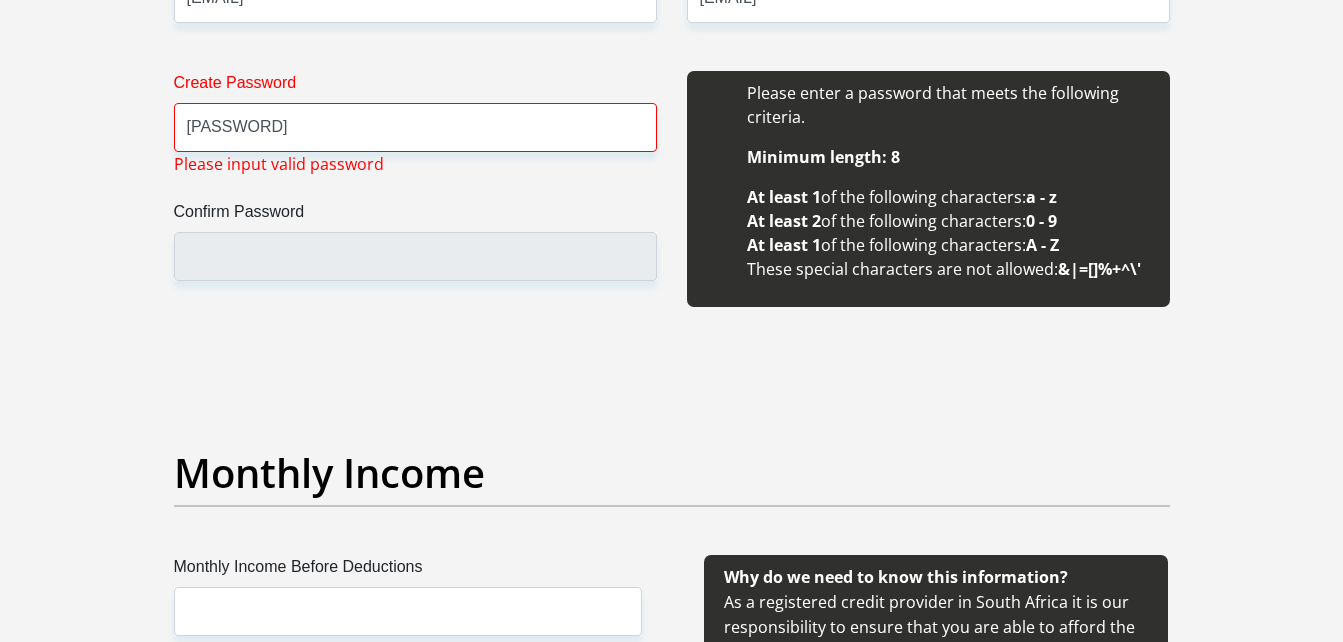 drag, startPoint x: 204, startPoint y: 253, endPoint x: 169, endPoint y: 244, distance: 36.138622 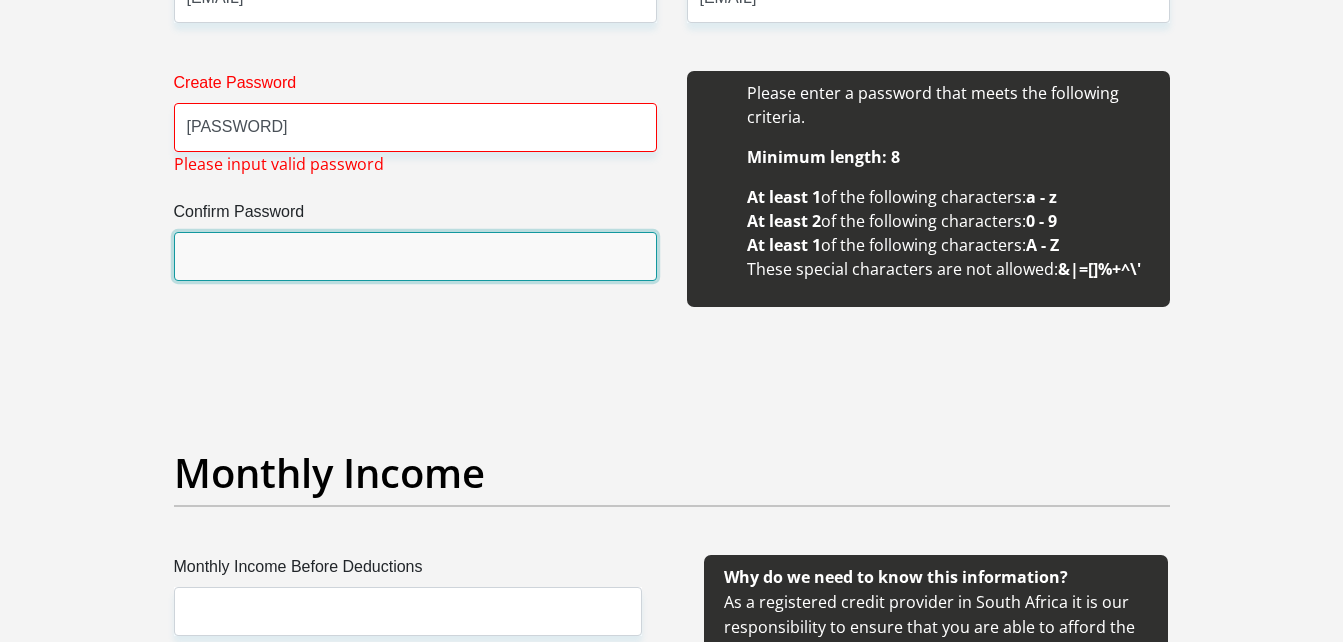 click on "Confirm Password" at bounding box center [415, 256] 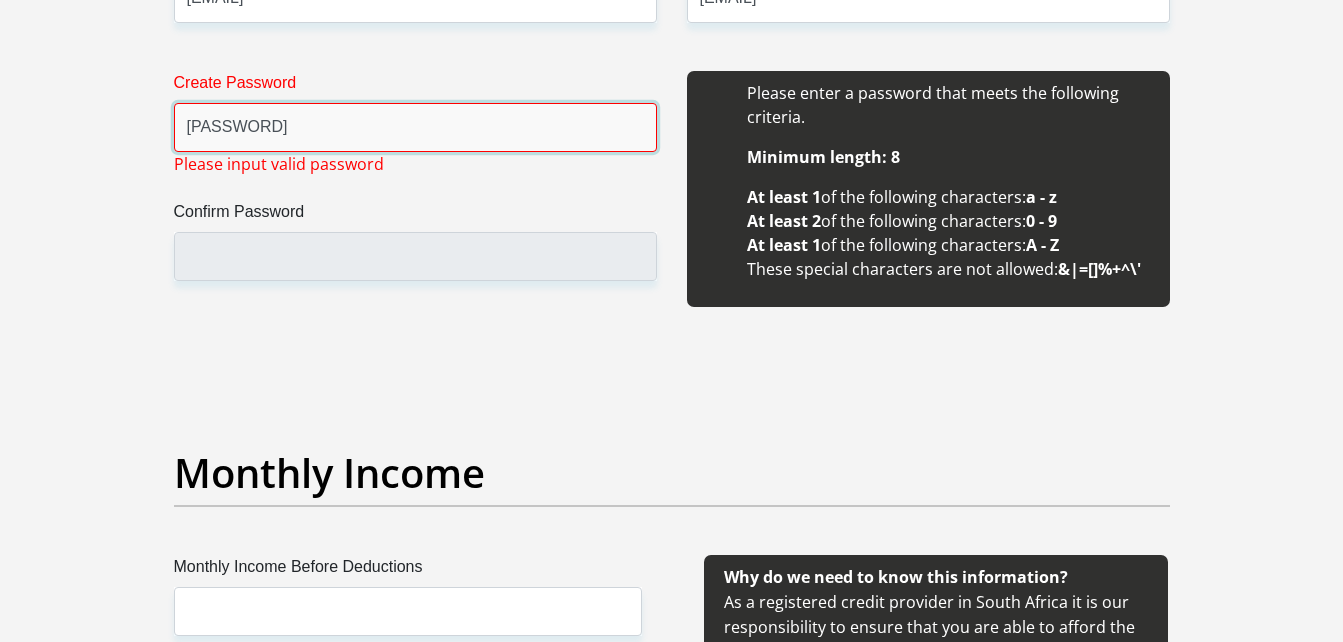 click on "[PASSWORD]" at bounding box center [415, 127] 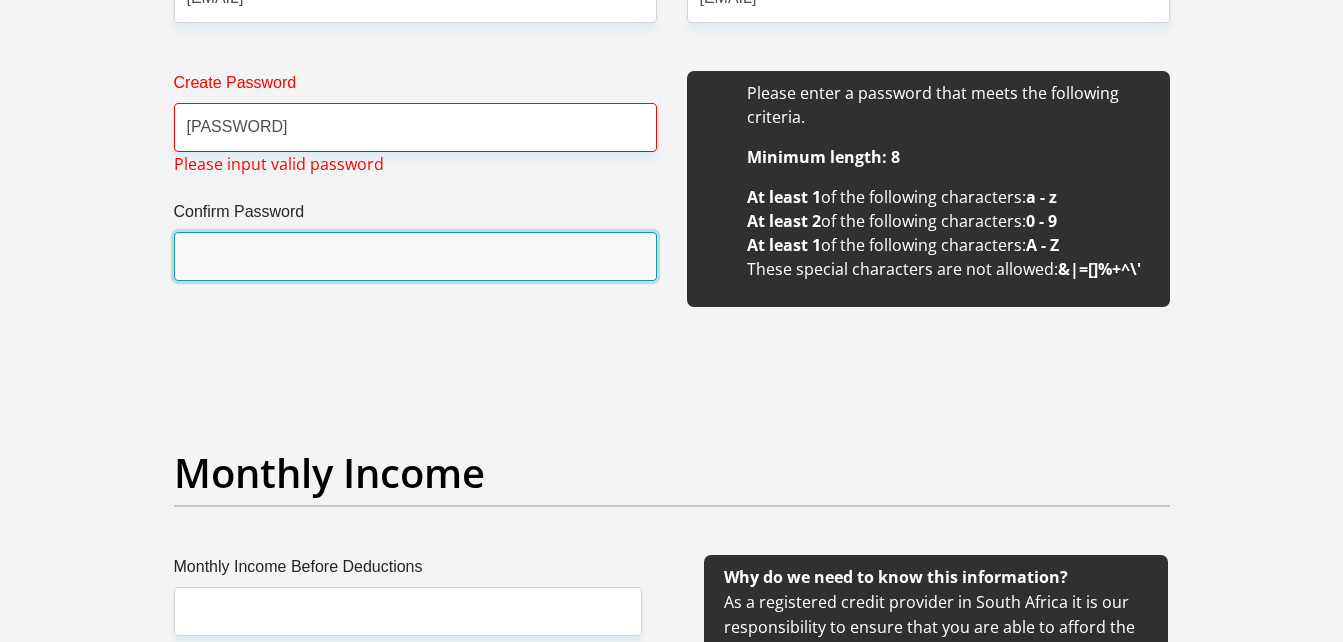 click on "Confirm Password" at bounding box center (415, 256) 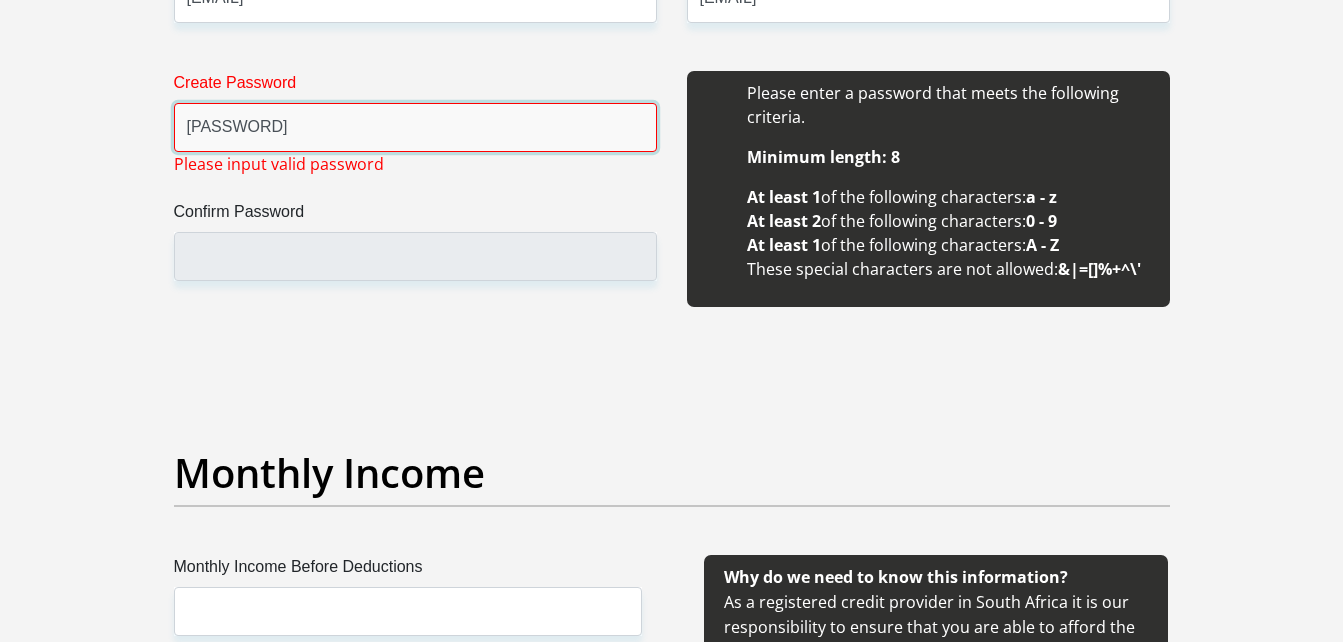 click on "[PASSWORD]" at bounding box center (415, 127) 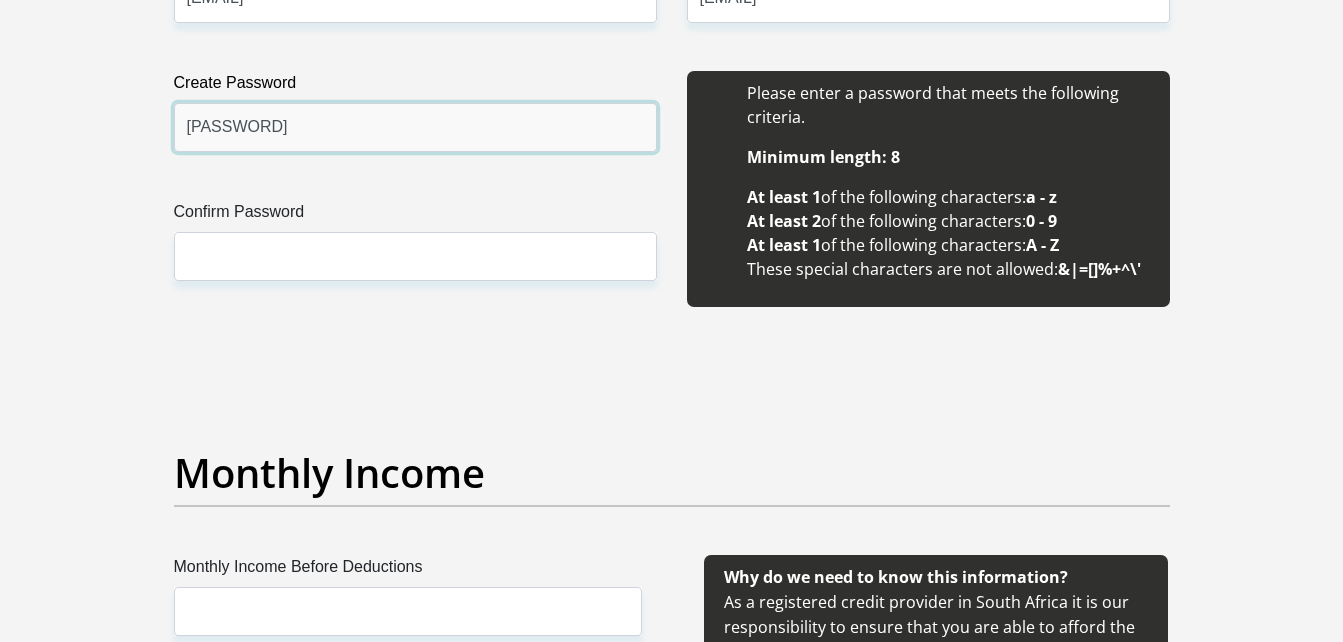 type on "[PASSWORD]" 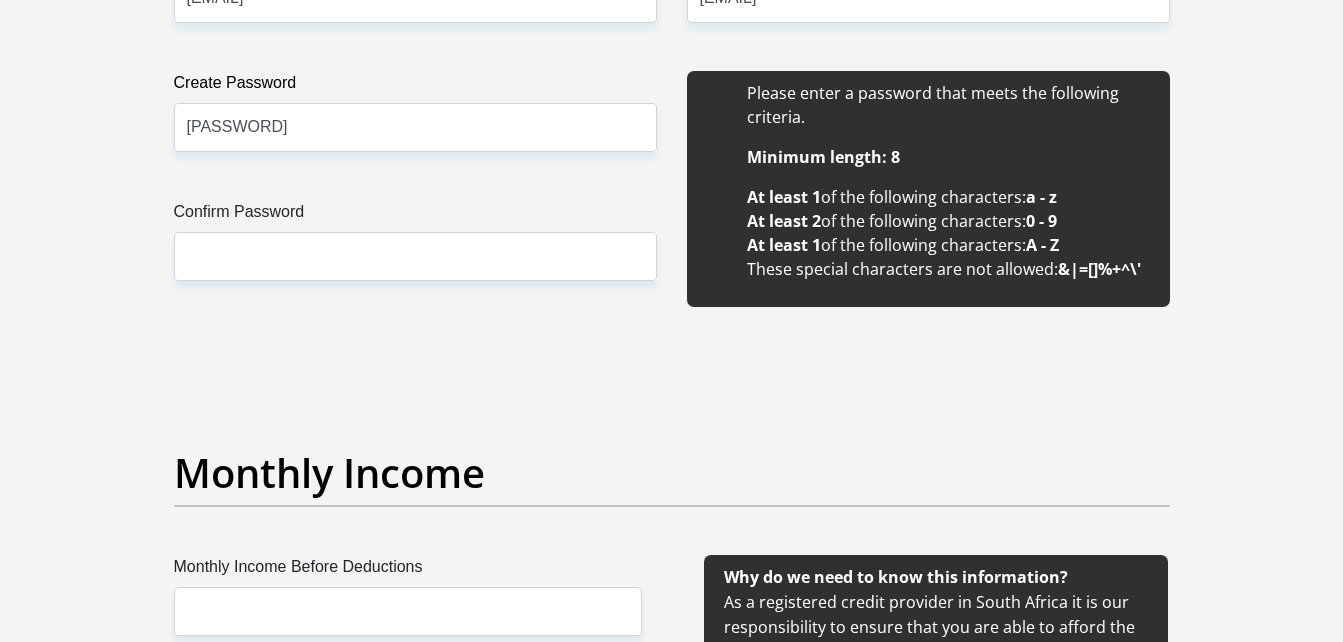 click on "Create Password
[PASSWORD]
Please input valid password
Confirm Password" at bounding box center (415, 200) 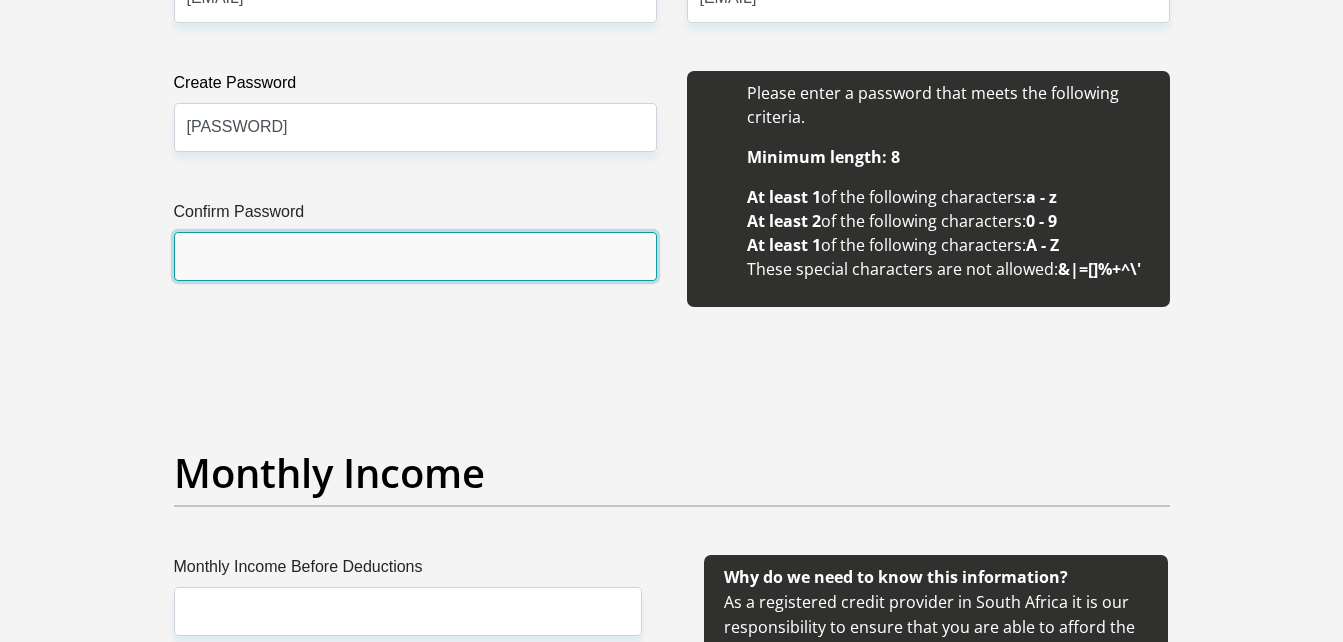 click on "Confirm Password" at bounding box center (415, 256) 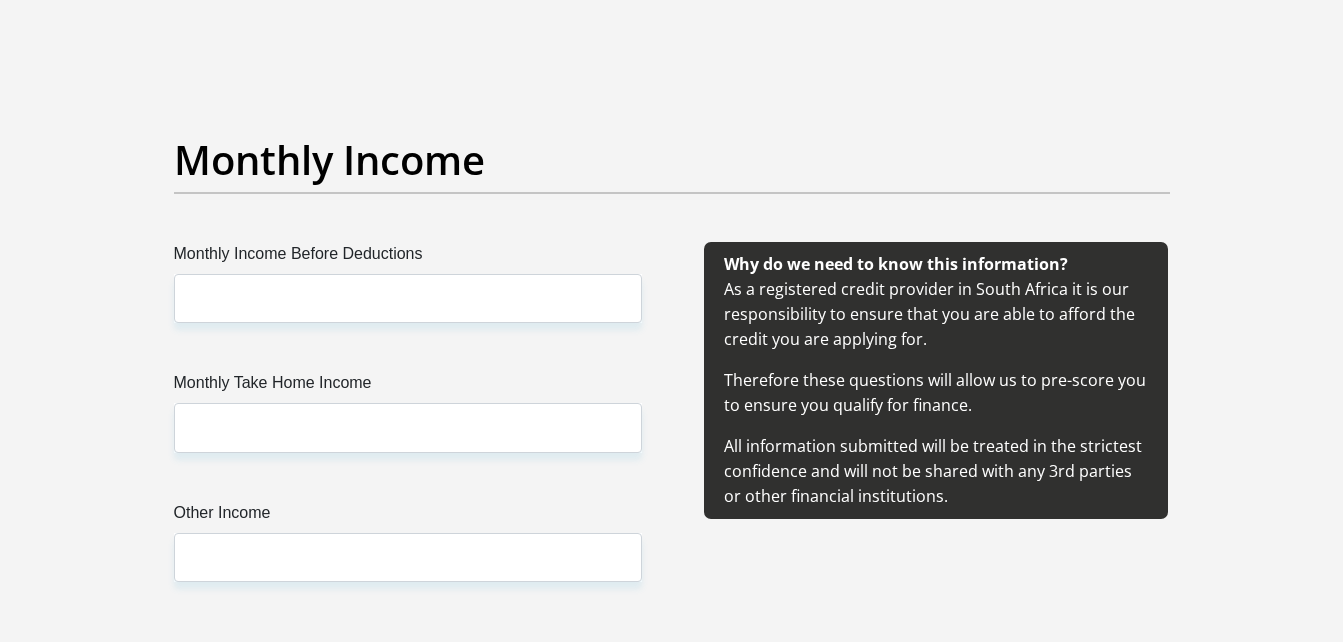 scroll, scrollTop: 2280, scrollLeft: 0, axis: vertical 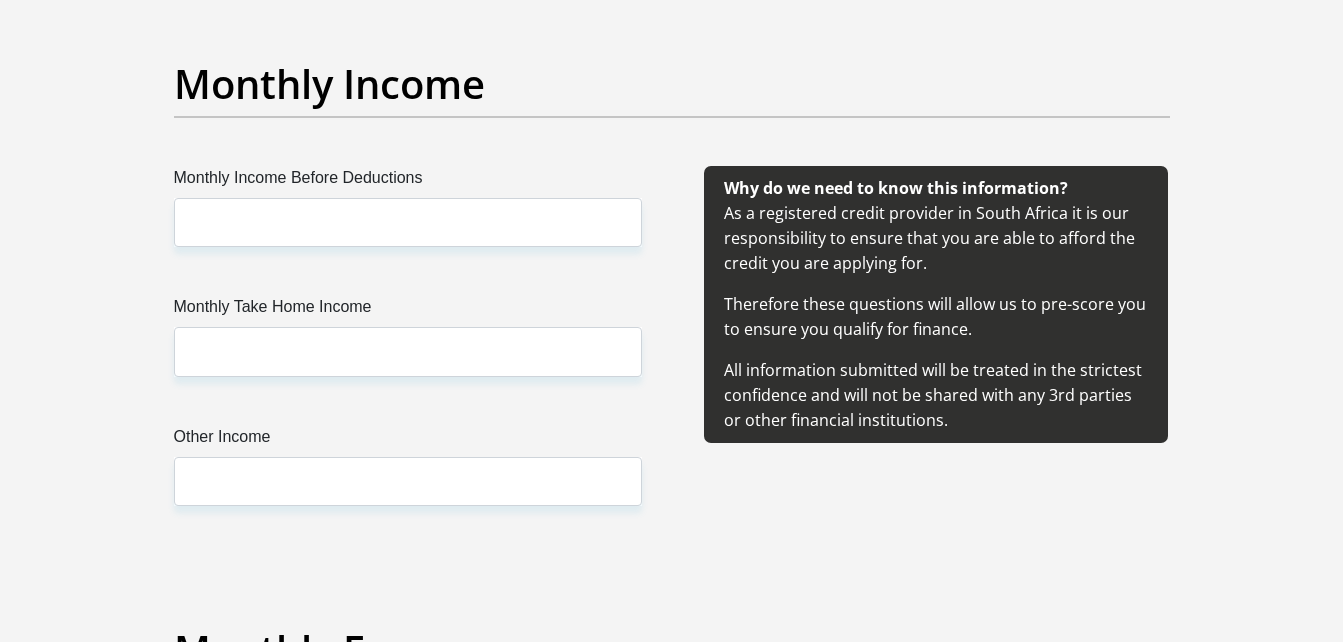type on "[PASSWORD]" 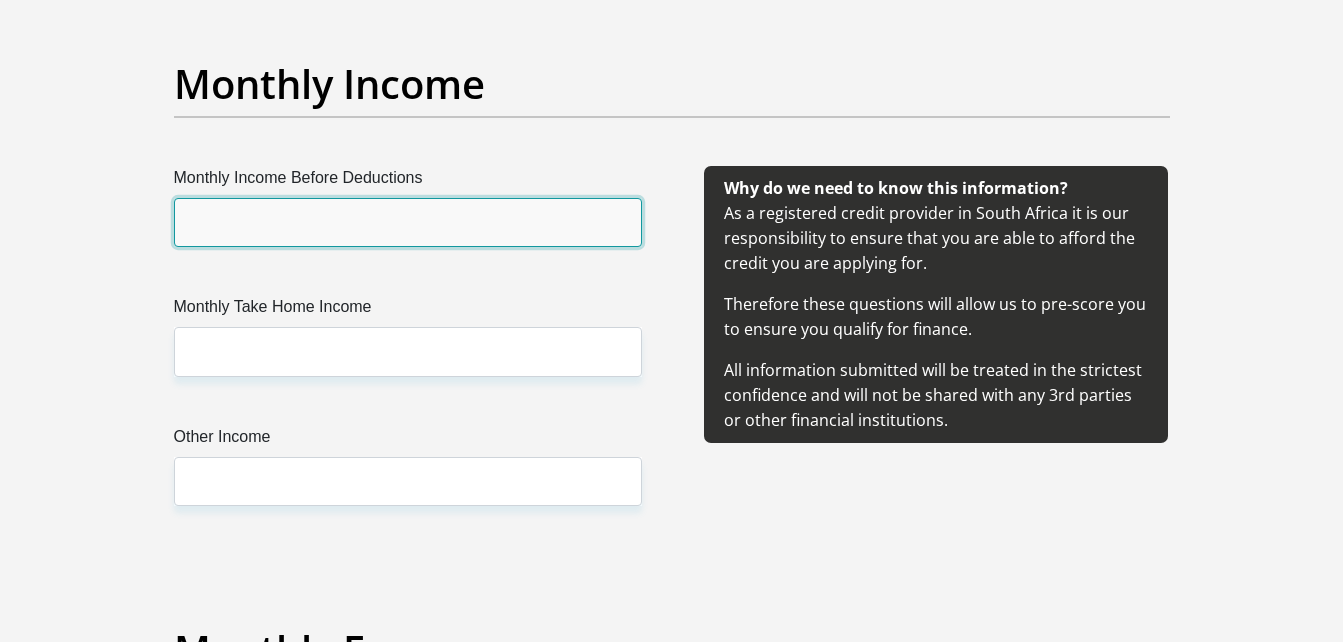 click on "Monthly Income Before Deductions" at bounding box center (408, 222) 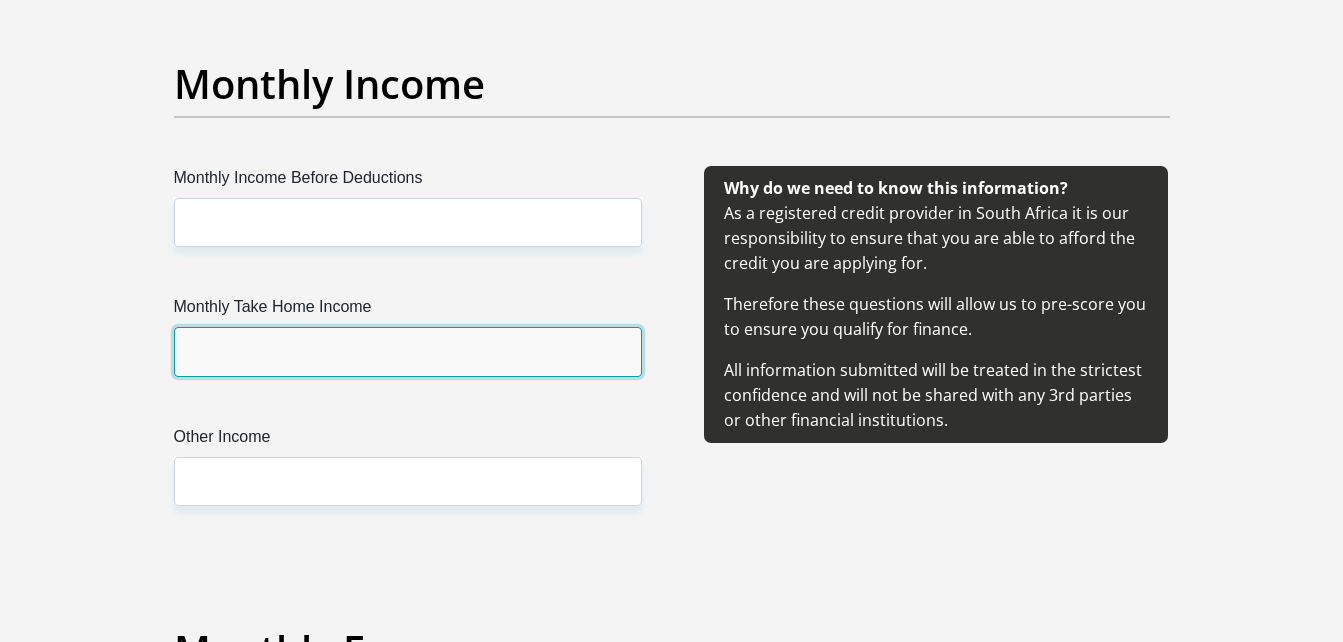 click on "Monthly Take Home Income" at bounding box center (408, 351) 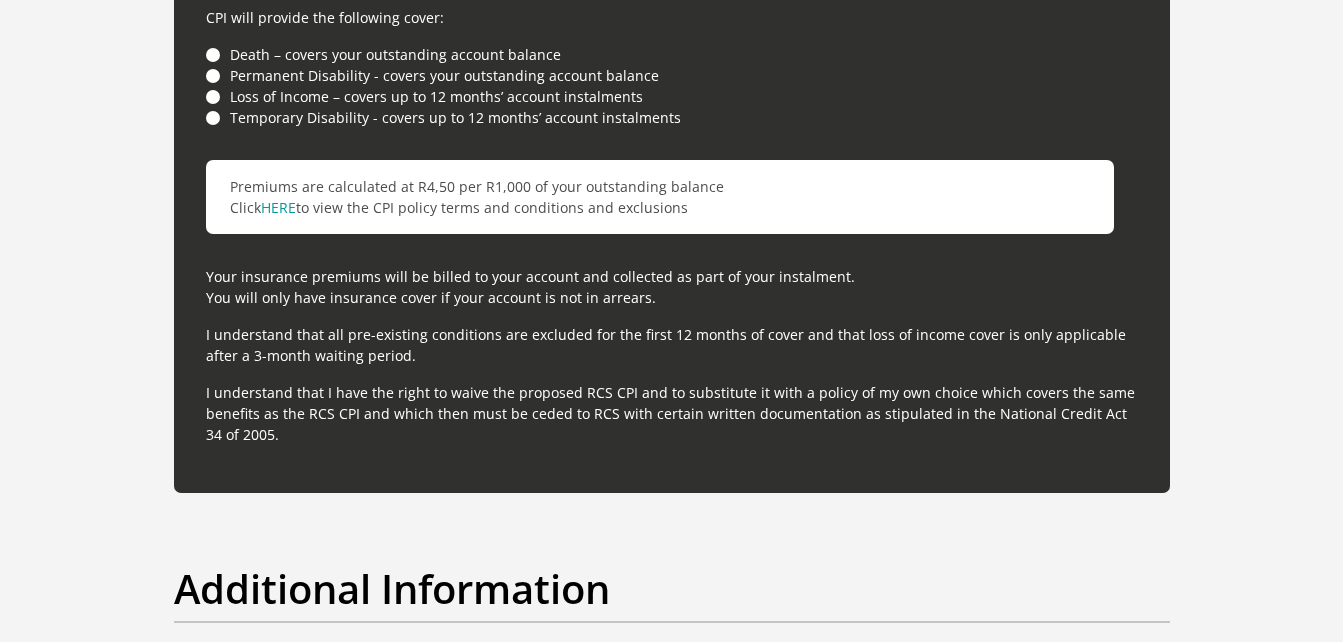 scroll, scrollTop: 5716, scrollLeft: 0, axis: vertical 